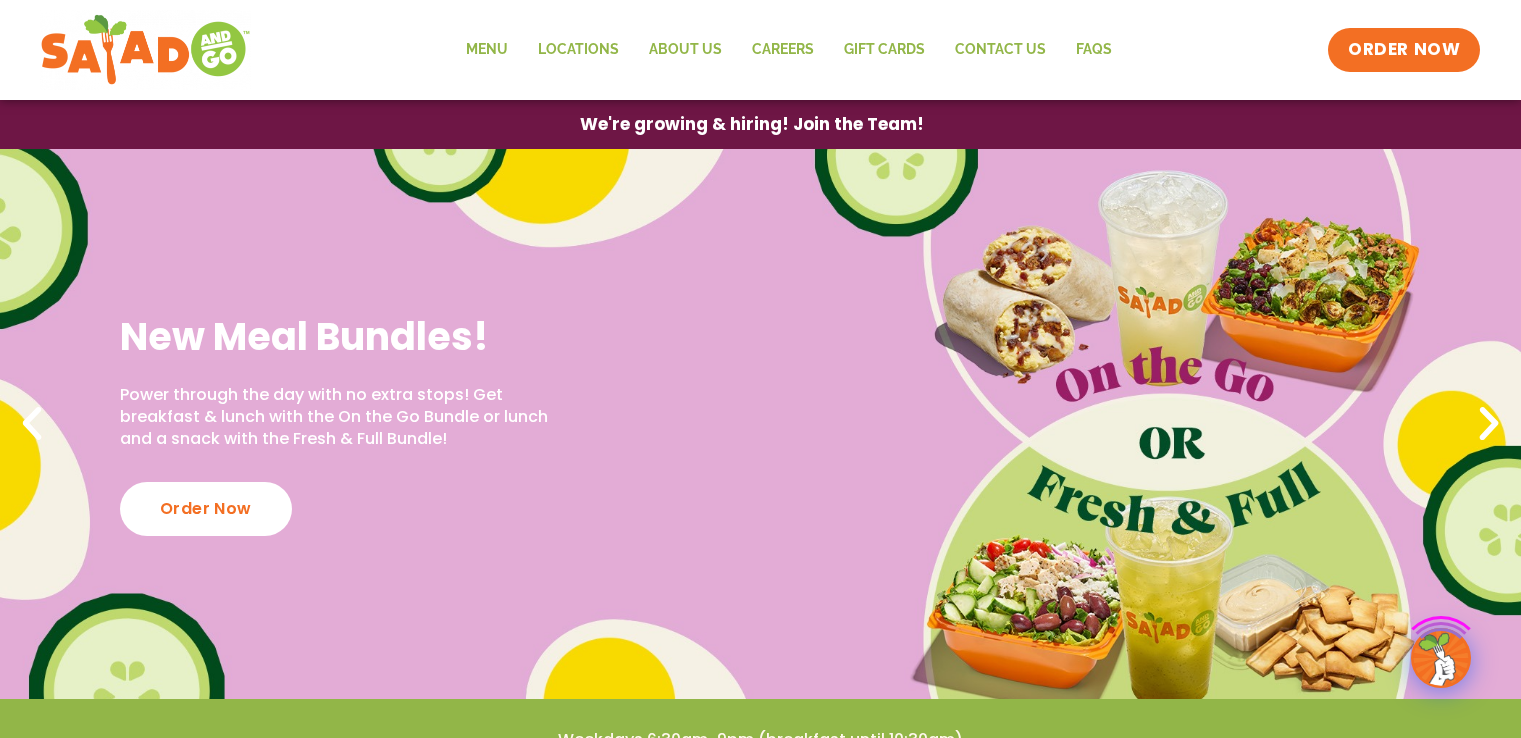 scroll, scrollTop: 0, scrollLeft: 0, axis: both 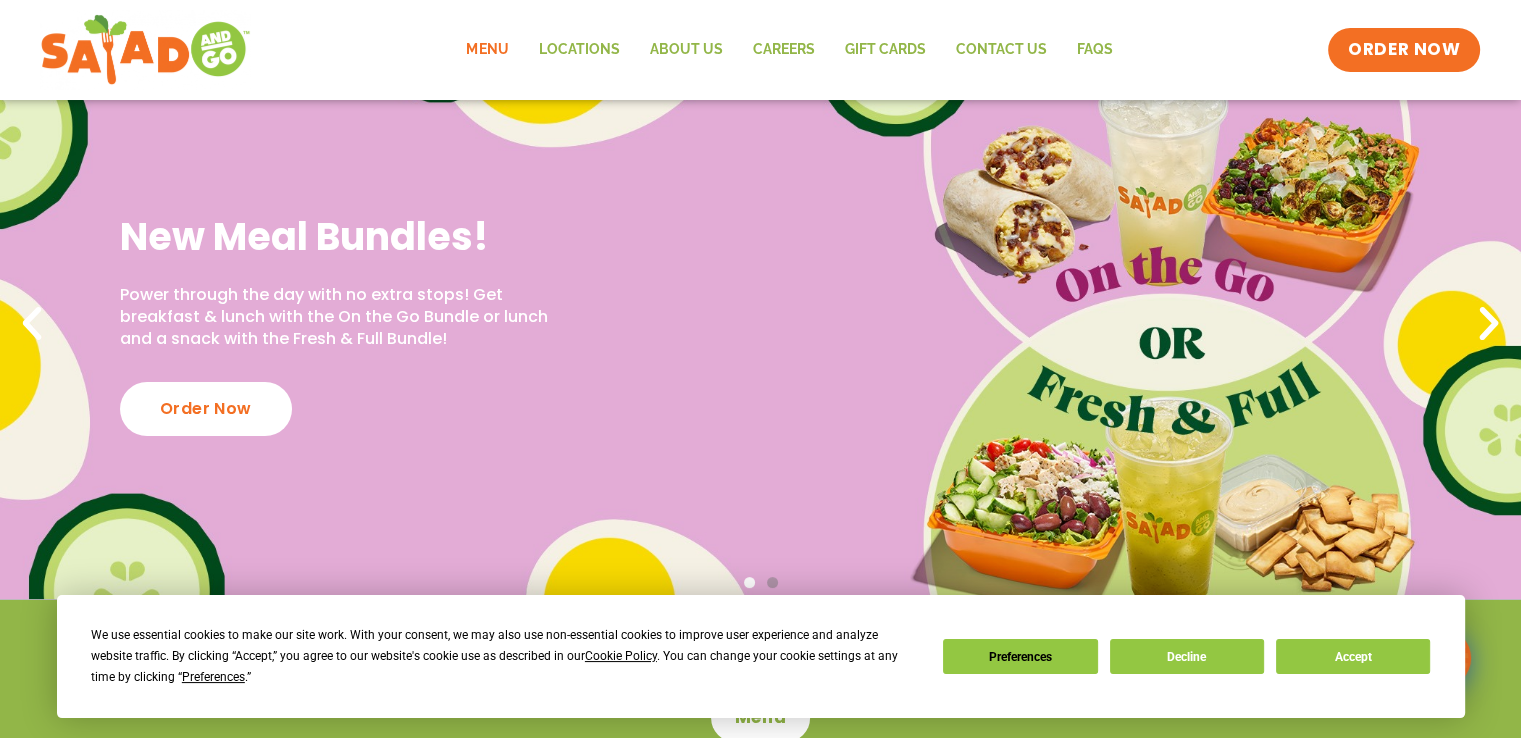 click on "Menu" 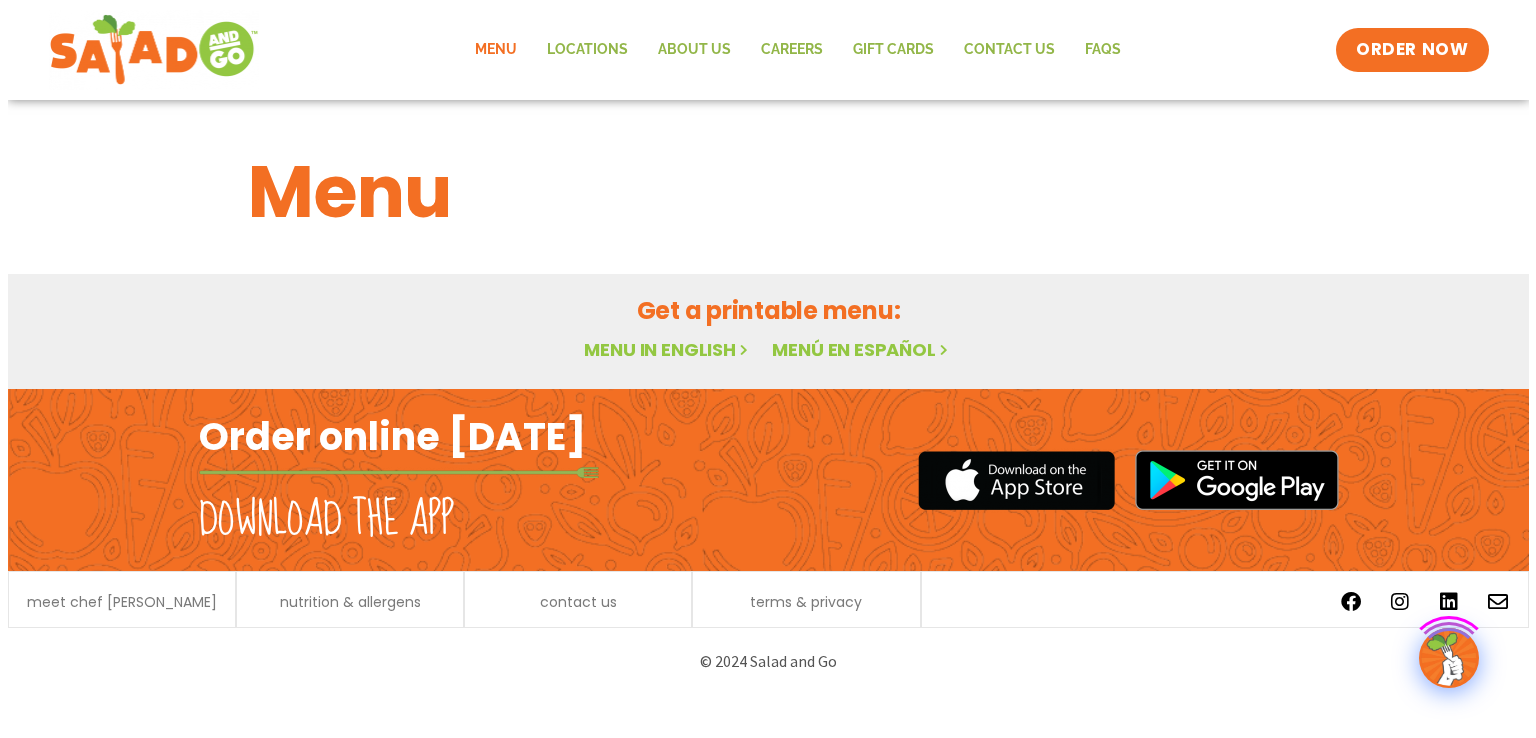 scroll, scrollTop: 0, scrollLeft: 0, axis: both 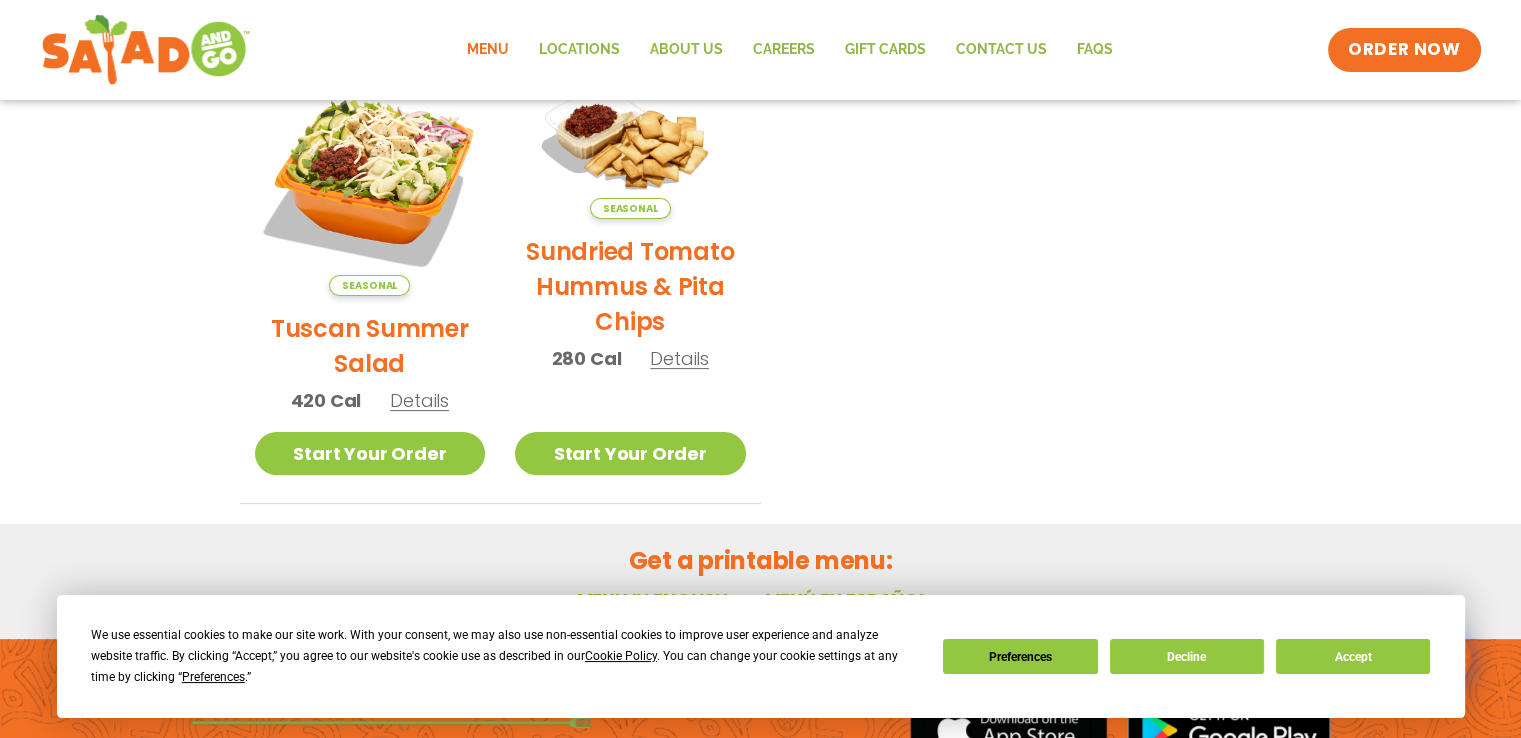 click on "Tuscan Summer Salad" at bounding box center [370, 346] 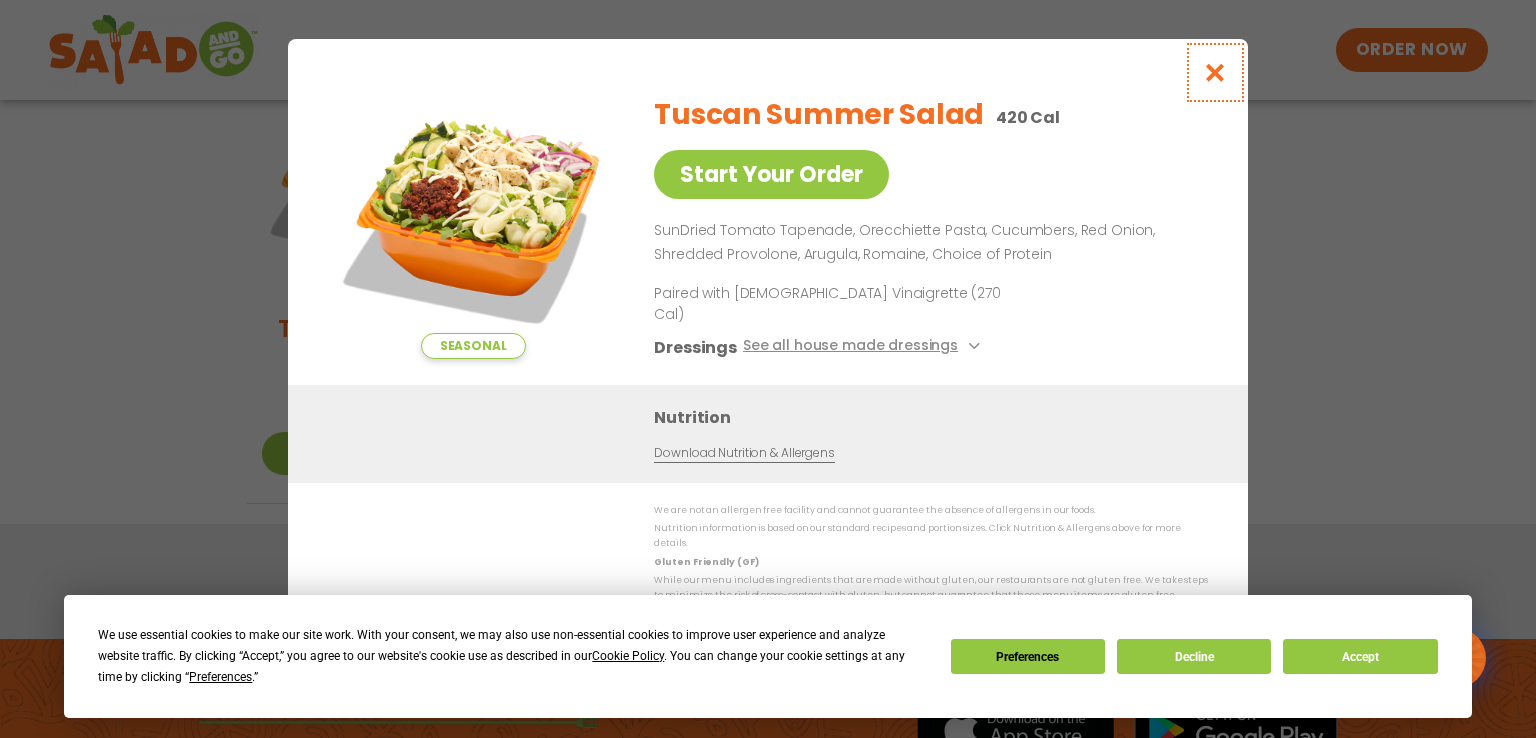 click at bounding box center [1215, 72] 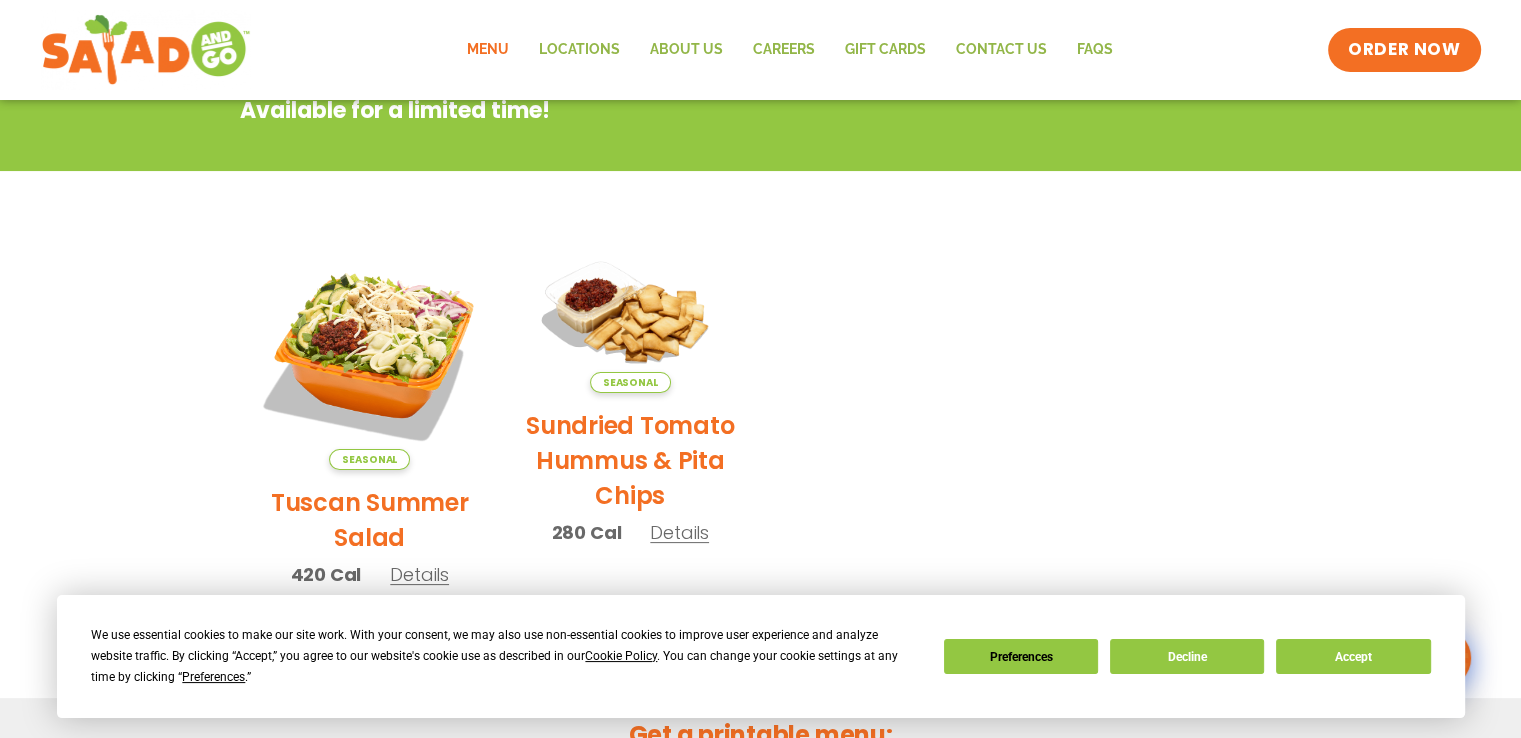 scroll, scrollTop: 320, scrollLeft: 0, axis: vertical 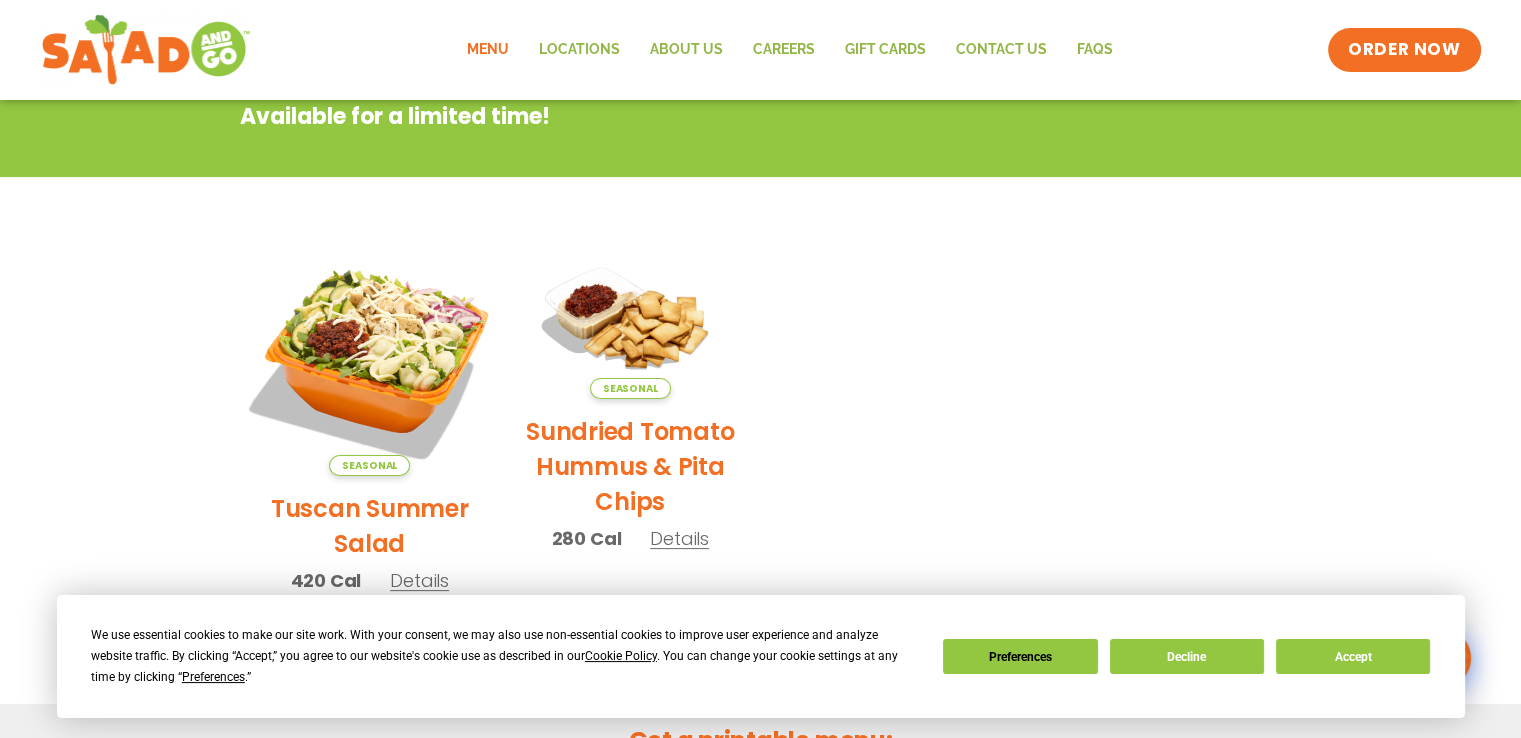 click at bounding box center (369, 360) 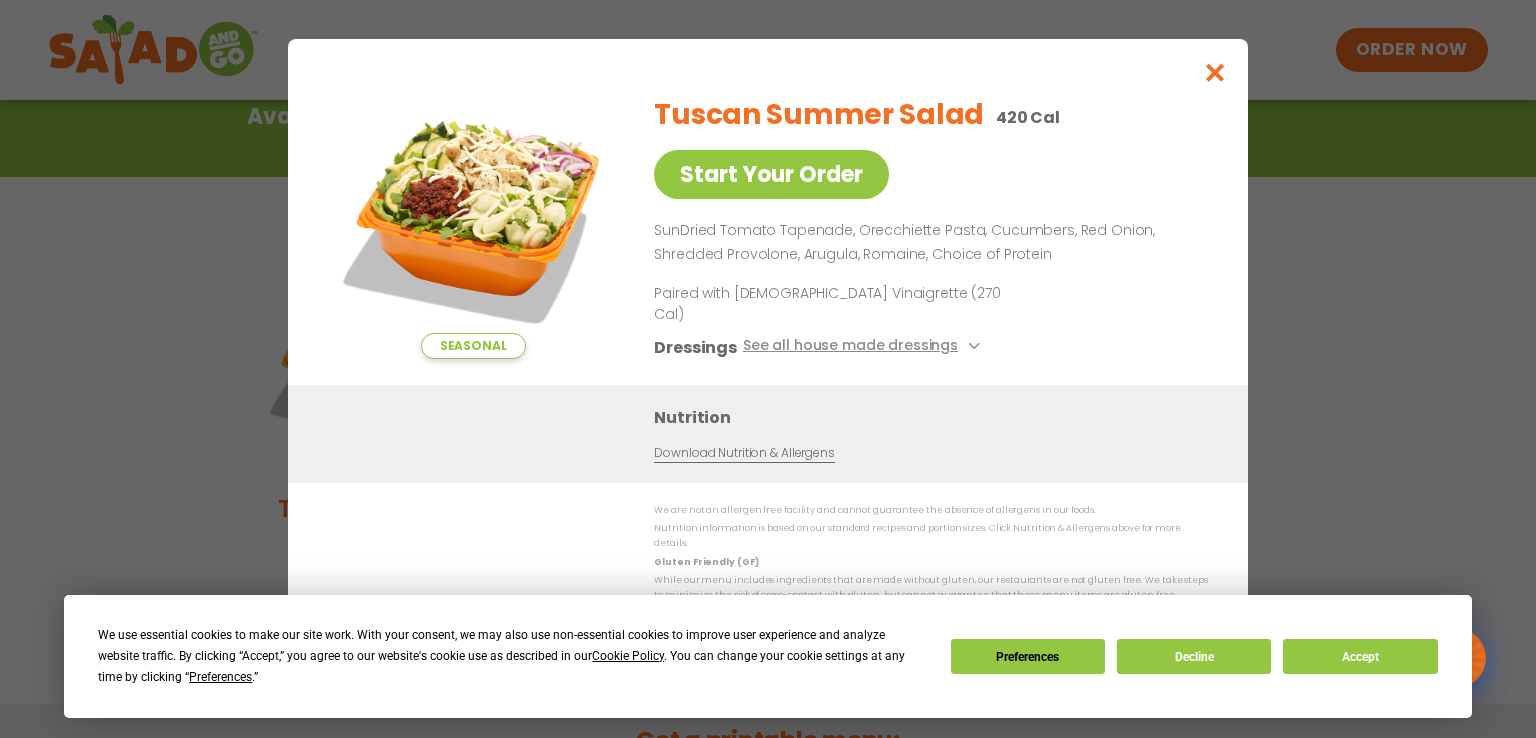 click on "Seasonal   Start Your Order Tuscan Summer Salad  420 Cal   Start Your Order SunDried Tomato Tapenade, Orecchiette Pasta, Cucumbers, Red Onion, Shredded Provolone, Arugula, Romaine, Choice of Protein Paired with Italian Vinaigrette (270 Cal) Dressings   See all house made dressings    Italian Vinaigrette   Balsamic Vinaigrette GF DF V   BBQ Ranch [PERSON_NAME] GF   Creamy Blue Cheese GF   Creamy Greek GF   Jalapeño Ranch GF   Ranch GF   Thai Peanut GF DF Nutrition   Download Nutrition & Allergens We are not an allergen free facility and cannot guarantee the absence of allergens in our foods. Nutrition information is based on our standard recipes and portion sizes. Click Nutrition & Allergens above for more details. Gluten Friendly (GF) While our menu includes ingredients that are made without gluten, our restaurants are not gluten free. We take steps to minimize the risk of cross-contact with gluten, but cannot guarantee that these menu items are gluten free. Dairy Friendly (DF)" at bounding box center (768, 369) 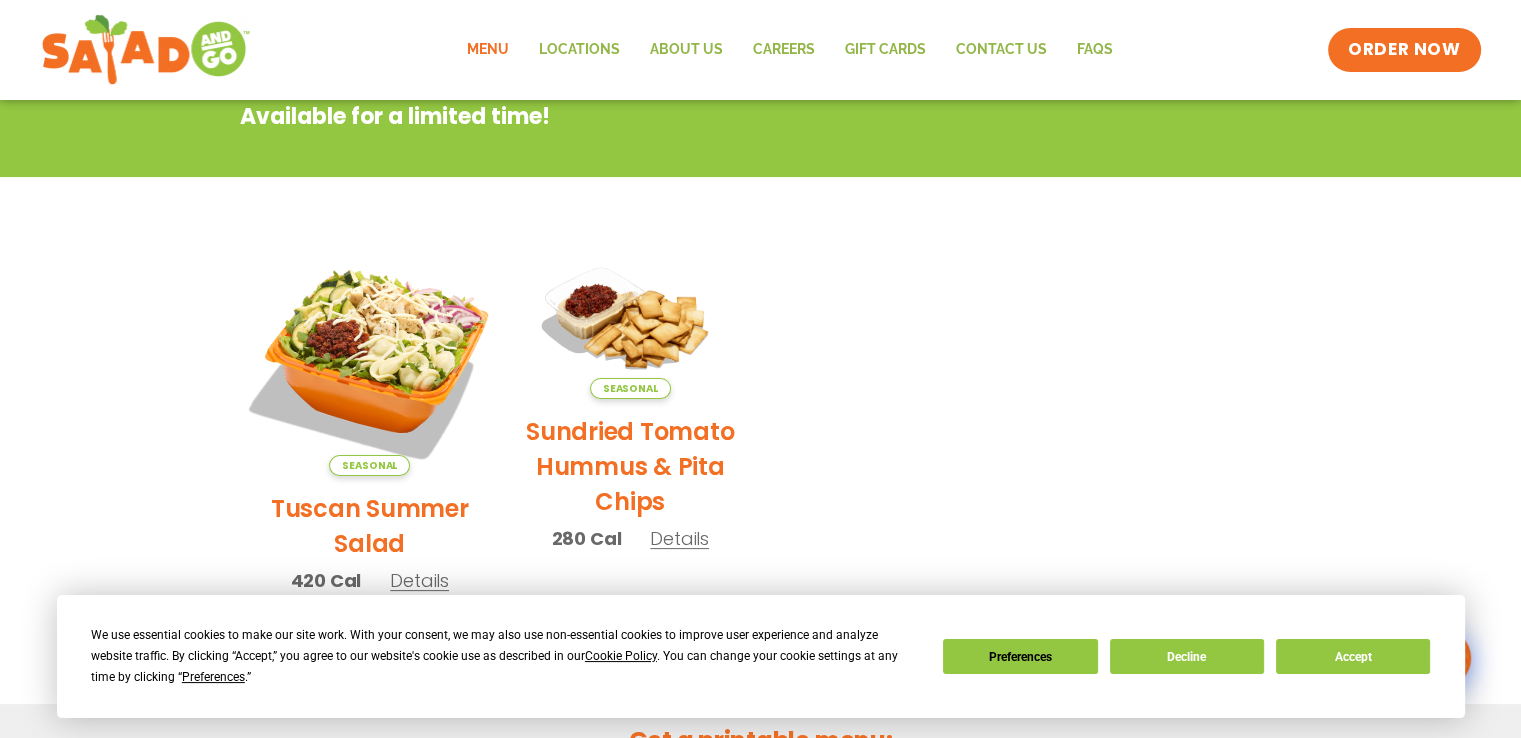 click at bounding box center (369, 360) 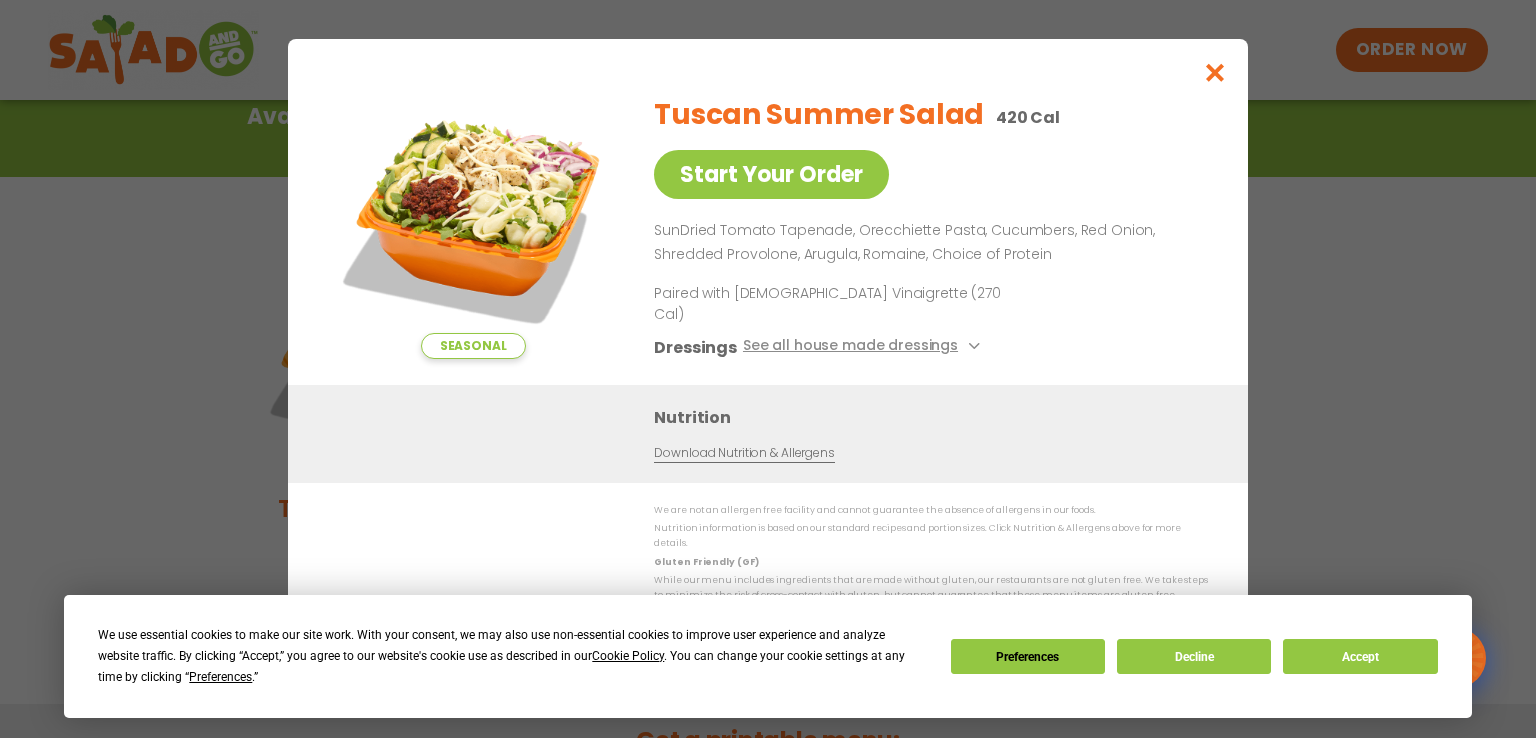 click on "Seasonal   Start Your Order Tuscan Summer Salad  420 Cal   Start Your Order SunDried Tomato Tapenade, Orecchiette Pasta, Cucumbers, Red Onion, Shredded Provolone, Arugula, Romaine, Choice of Protein Paired with Italian Vinaigrette (270 Cal) Dressings   See all house made dressings    Italian Vinaigrette   Balsamic Vinaigrette GF DF V   BBQ Ranch [PERSON_NAME] GF   Creamy Blue Cheese GF   Creamy Greek GF   Jalapeño Ranch GF   Ranch GF   Thai Peanut GF DF Nutrition   Download Nutrition & Allergens We are not an allergen free facility and cannot guarantee the absence of allergens in our foods. Nutrition information is based on our standard recipes and portion sizes. Click Nutrition & Allergens above for more details. Gluten Friendly (GF) While our menu includes ingredients that are made without gluten, our restaurants are not gluten free. We take steps to minimize the risk of cross-contact with gluten, but cannot guarantee that these menu items are gluten free. Dairy Friendly (DF)" at bounding box center [768, 369] 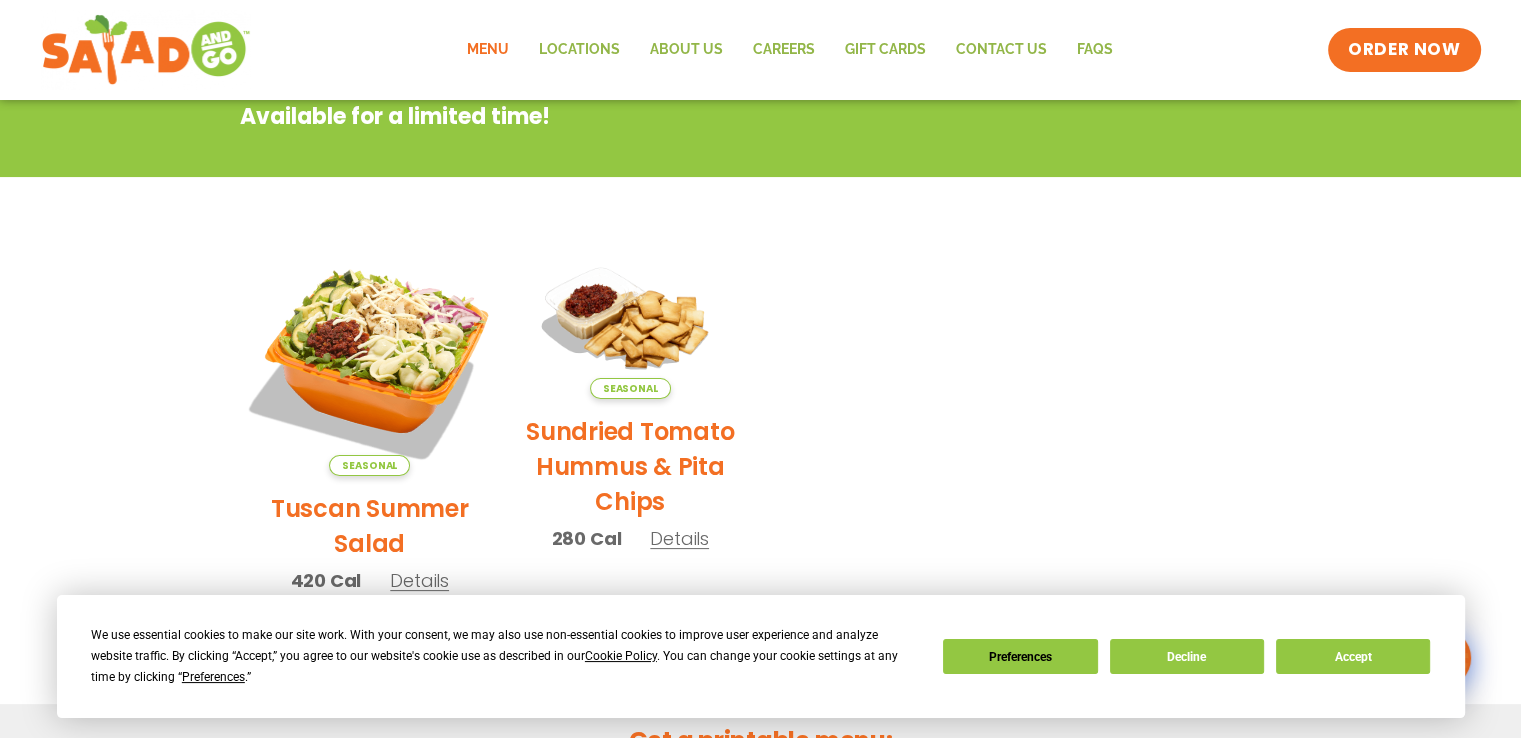 click at bounding box center [369, 360] 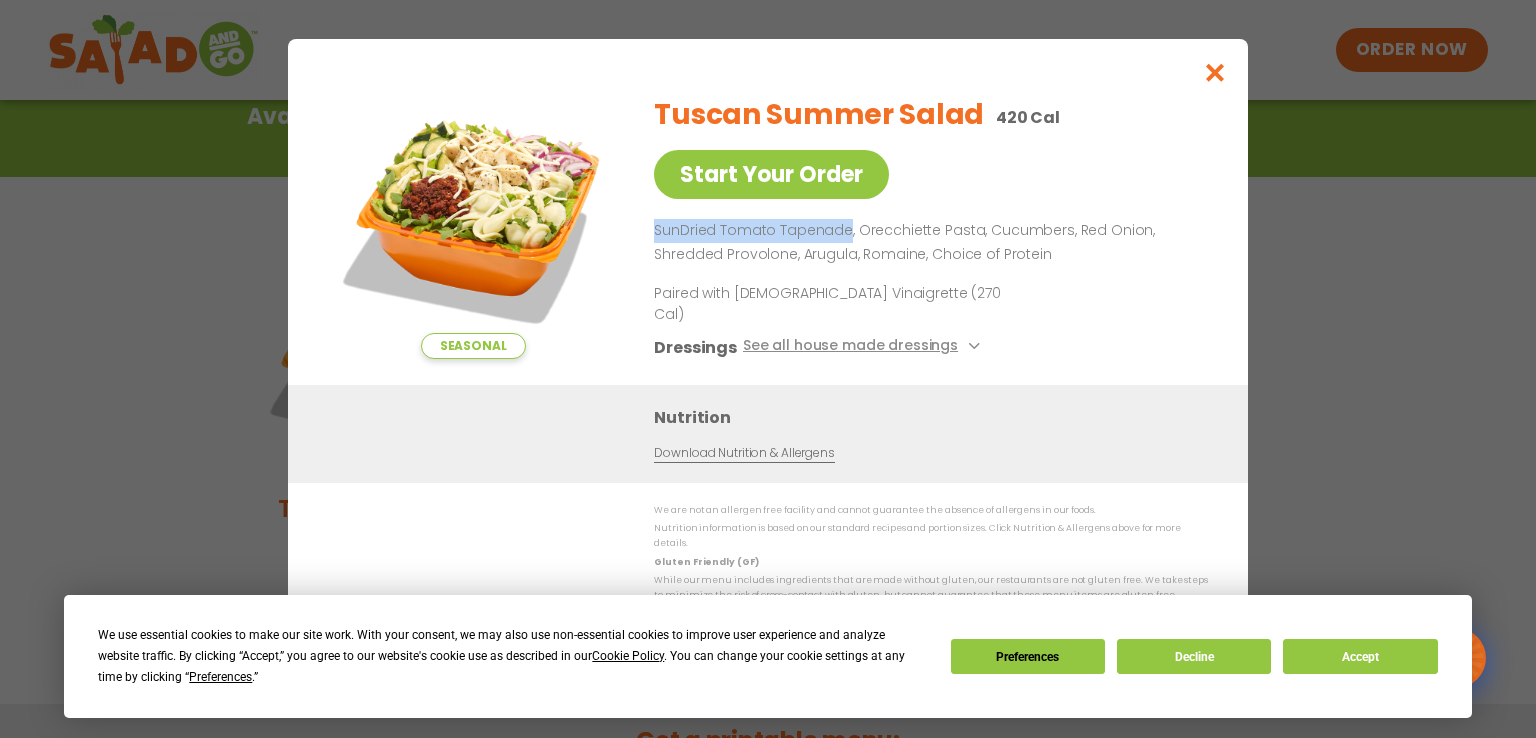 drag, startPoint x: 655, startPoint y: 249, endPoint x: 844, endPoint y: 249, distance: 189 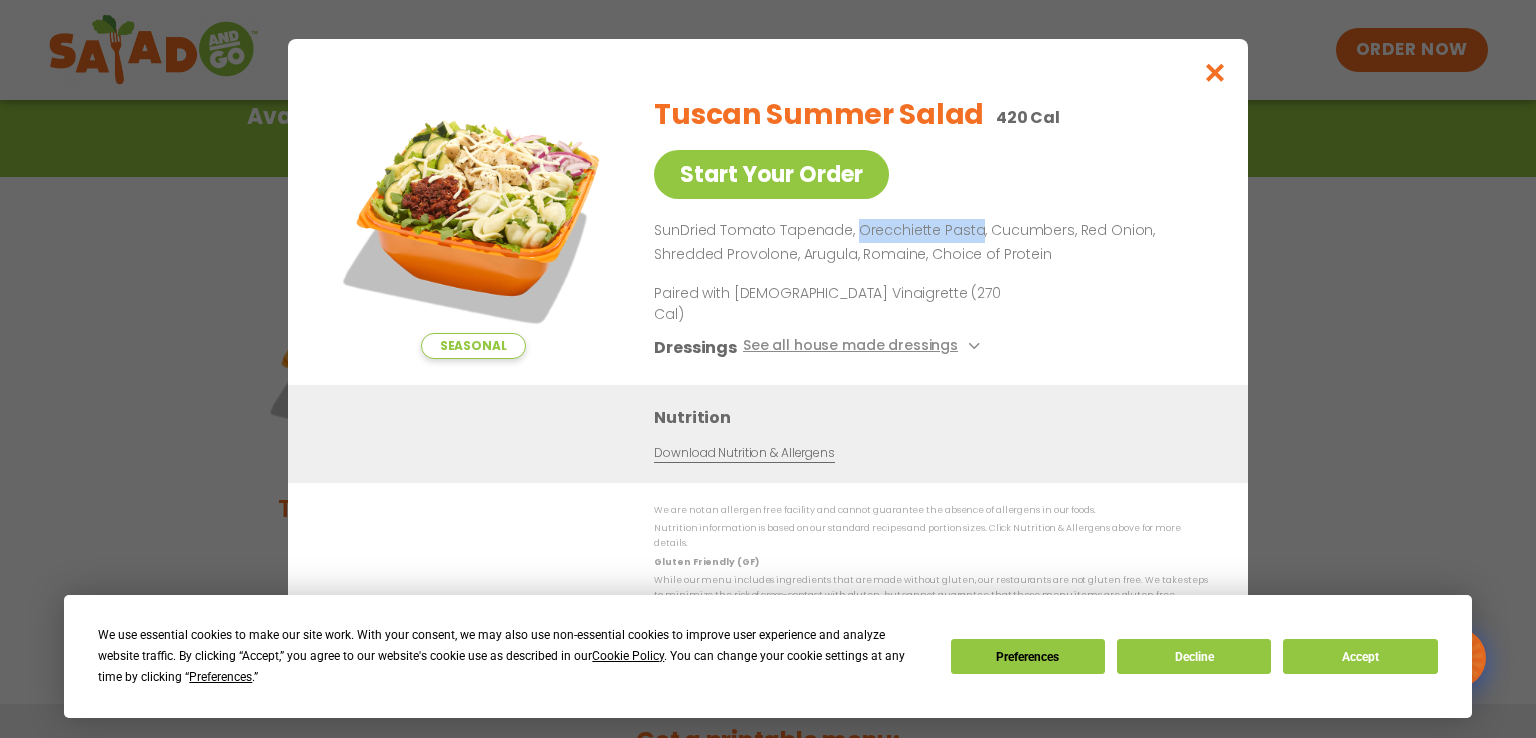 drag, startPoint x: 854, startPoint y: 244, endPoint x: 974, endPoint y: 245, distance: 120.004166 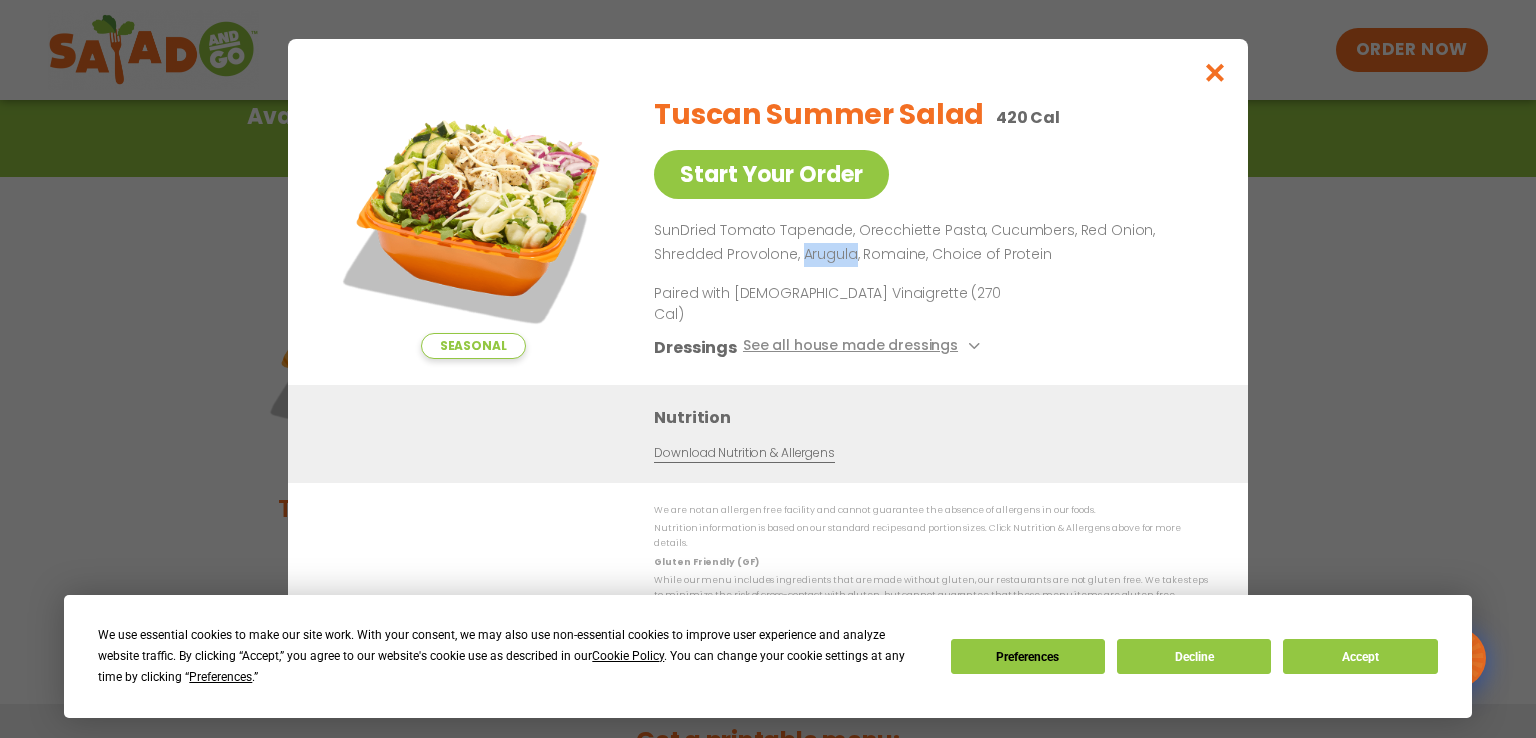 drag, startPoint x: 799, startPoint y: 269, endPoint x: 847, endPoint y: 268, distance: 48.010414 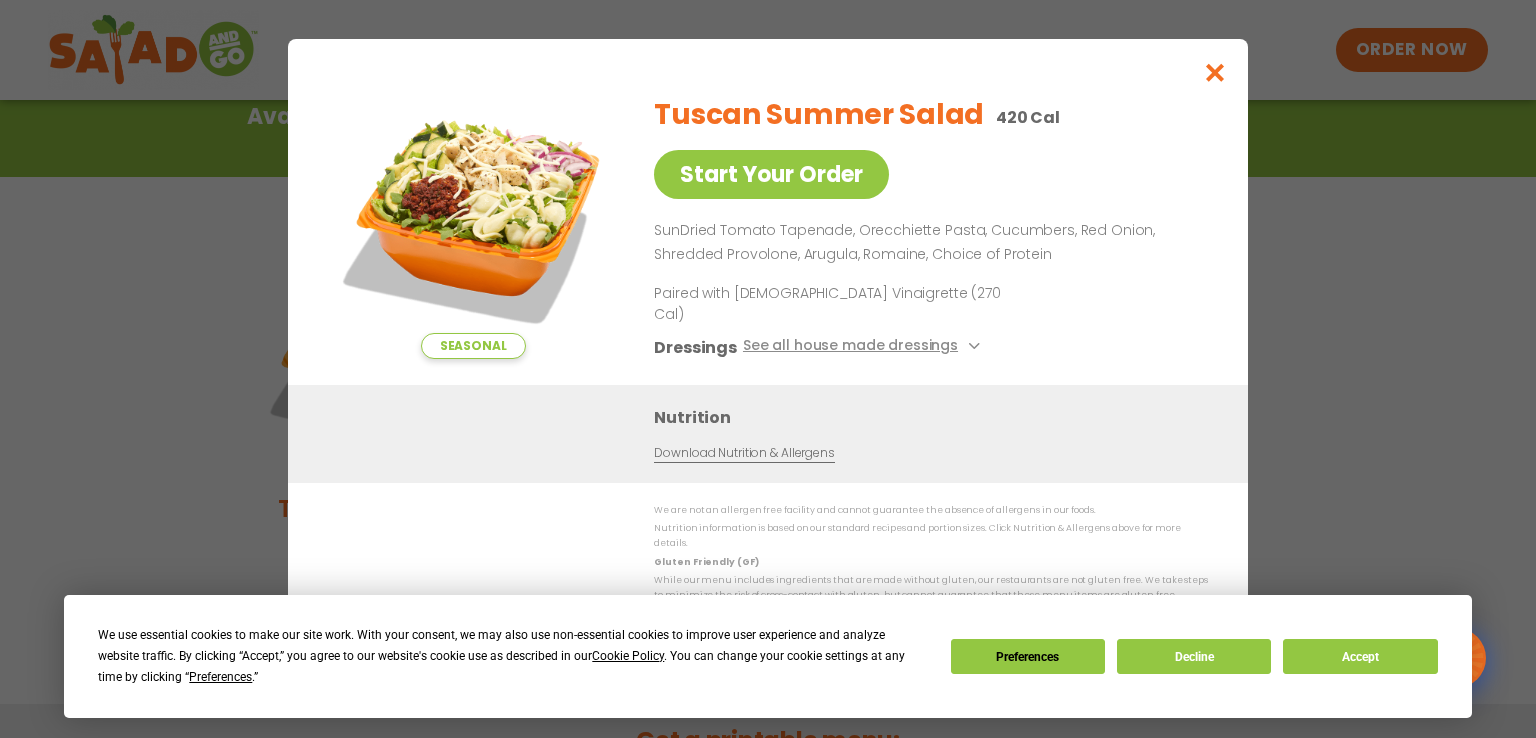 click on "Seasonal   Start Your Order Tuscan Summer Salad  420 Cal   Start Your Order SunDried Tomato Tapenade, Orecchiette Pasta, Cucumbers, Red Onion, Shredded Provolone, Arugula, Romaine, Choice of Protein Paired with Italian Vinaigrette (270 Cal) Dressings   See all house made dressings    Italian Vinaigrette   Balsamic Vinaigrette GF DF V   BBQ Ranch [PERSON_NAME] GF   Creamy Blue Cheese GF   Creamy Greek GF   Jalapeño Ranch GF   Ranch GF   Thai Peanut GF DF Nutrition   Download Nutrition & Allergens We are not an allergen free facility and cannot guarantee the absence of allergens in our foods. Nutrition information is based on our standard recipes and portion sizes. Click Nutrition & Allergens above for more details. Gluten Friendly (GF) While our menu includes ingredients that are made without gluten, our restaurants are not gluten free. We take steps to minimize the risk of cross-contact with gluten, but cannot guarantee that these menu items are gluten free. Dairy Friendly (DF)" at bounding box center [768, 369] 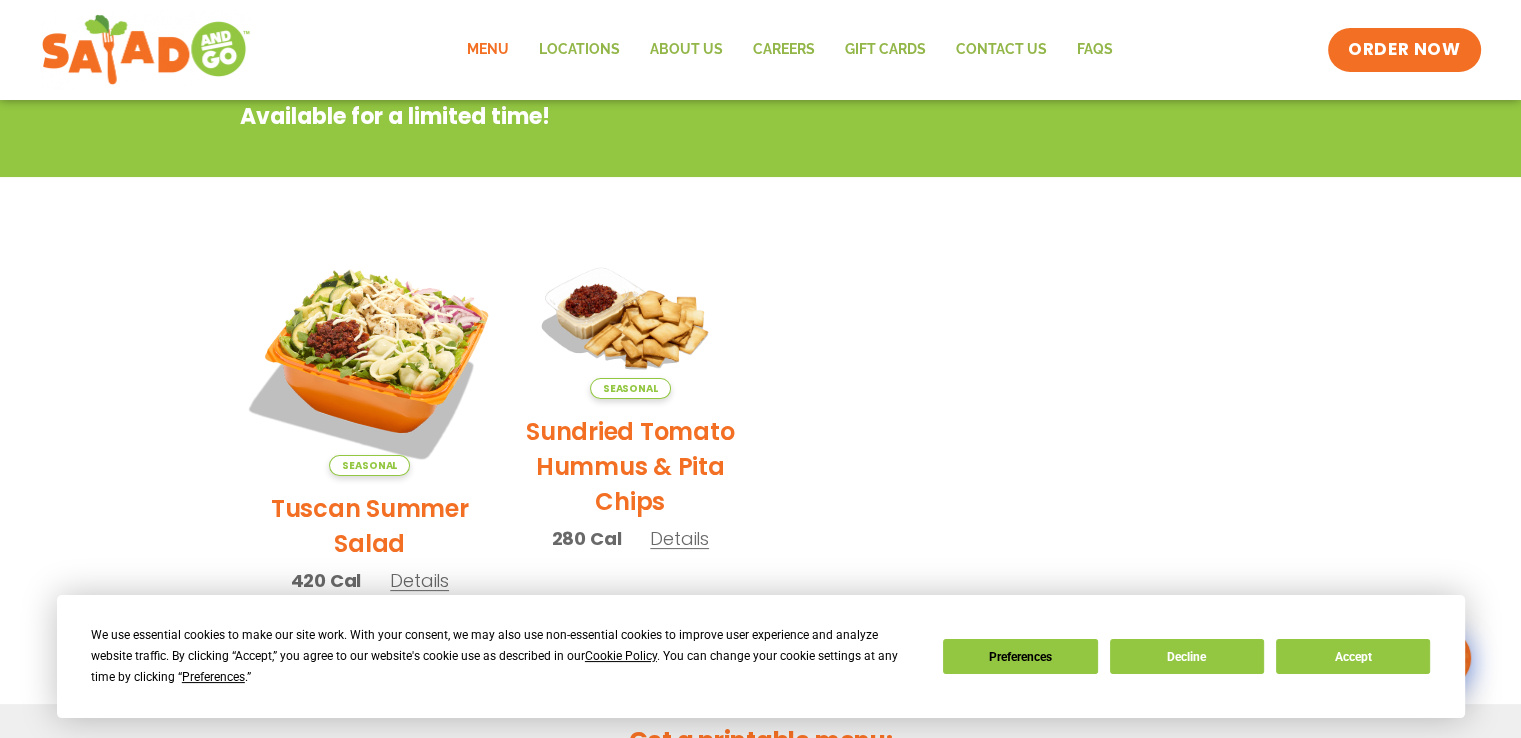 click at bounding box center [369, 360] 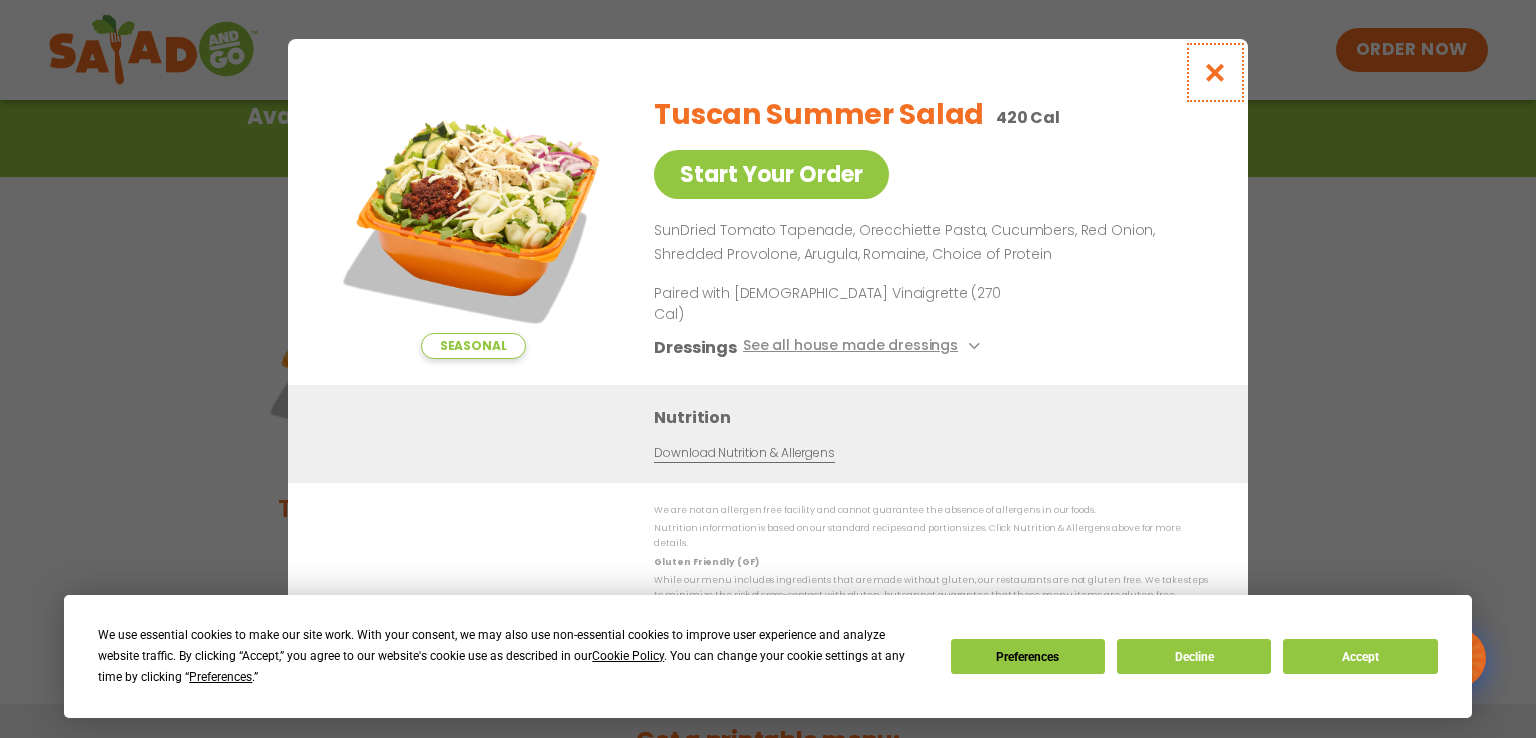 click at bounding box center [1215, 72] 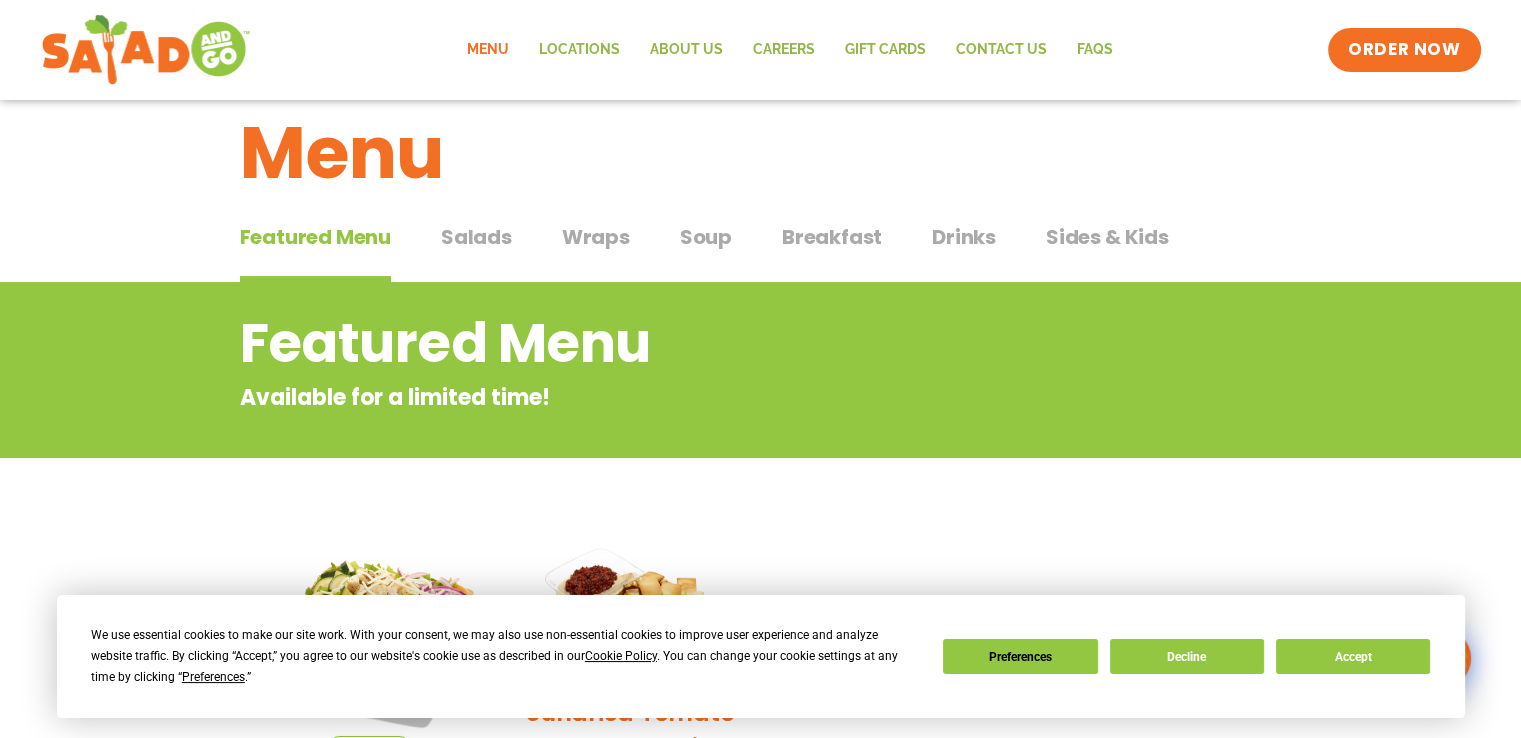 scroll, scrollTop: 5, scrollLeft: 0, axis: vertical 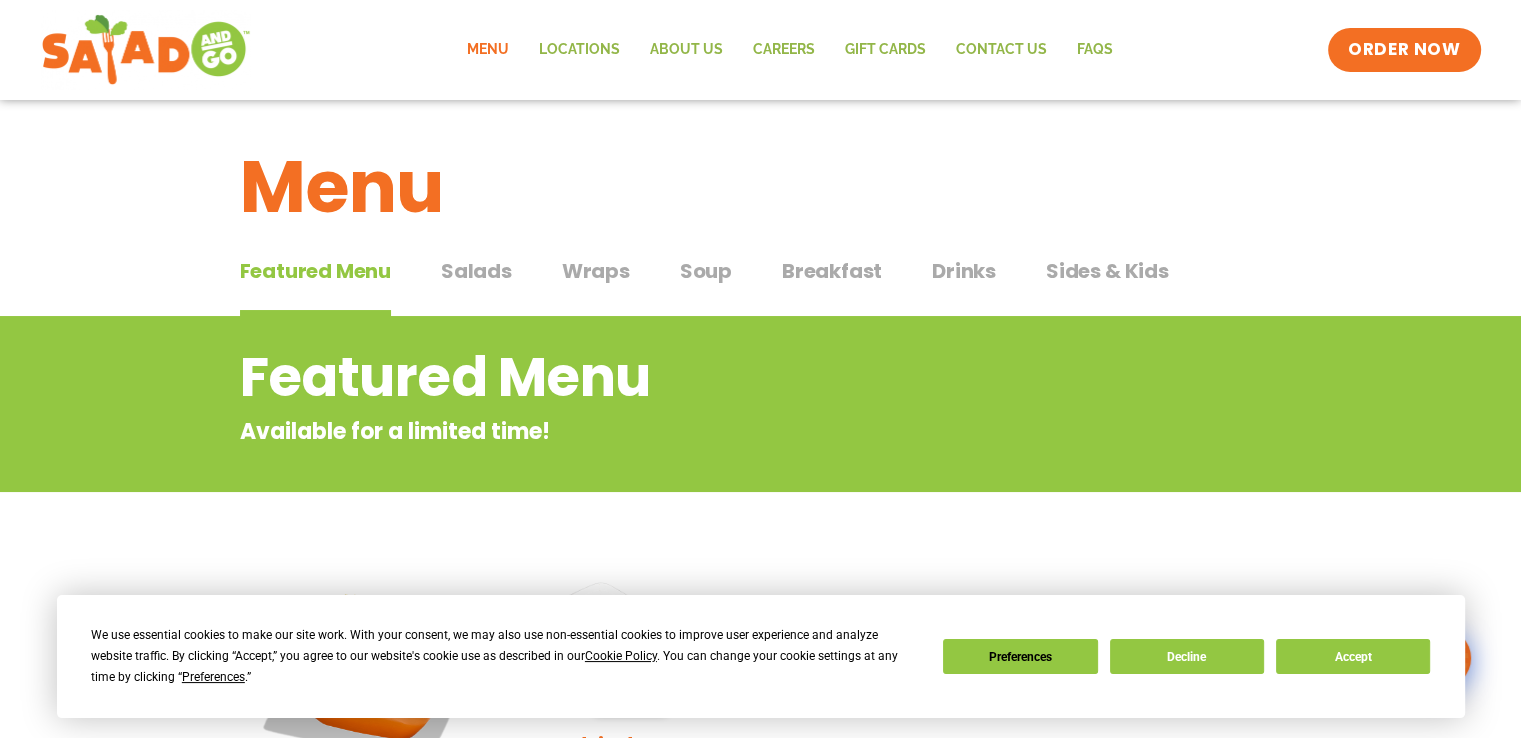 click on "Salads" at bounding box center [476, 271] 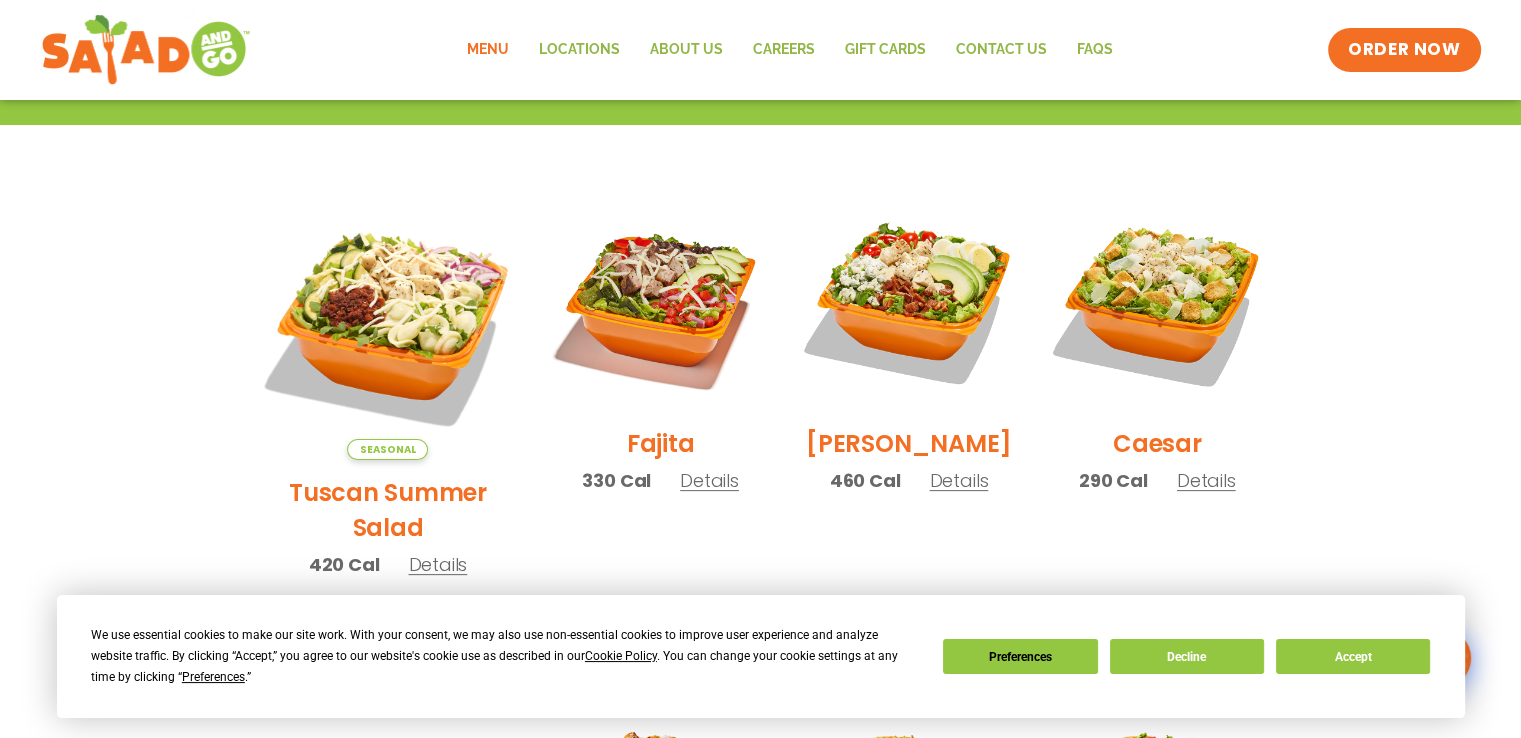 scroll, scrollTop: 505, scrollLeft: 0, axis: vertical 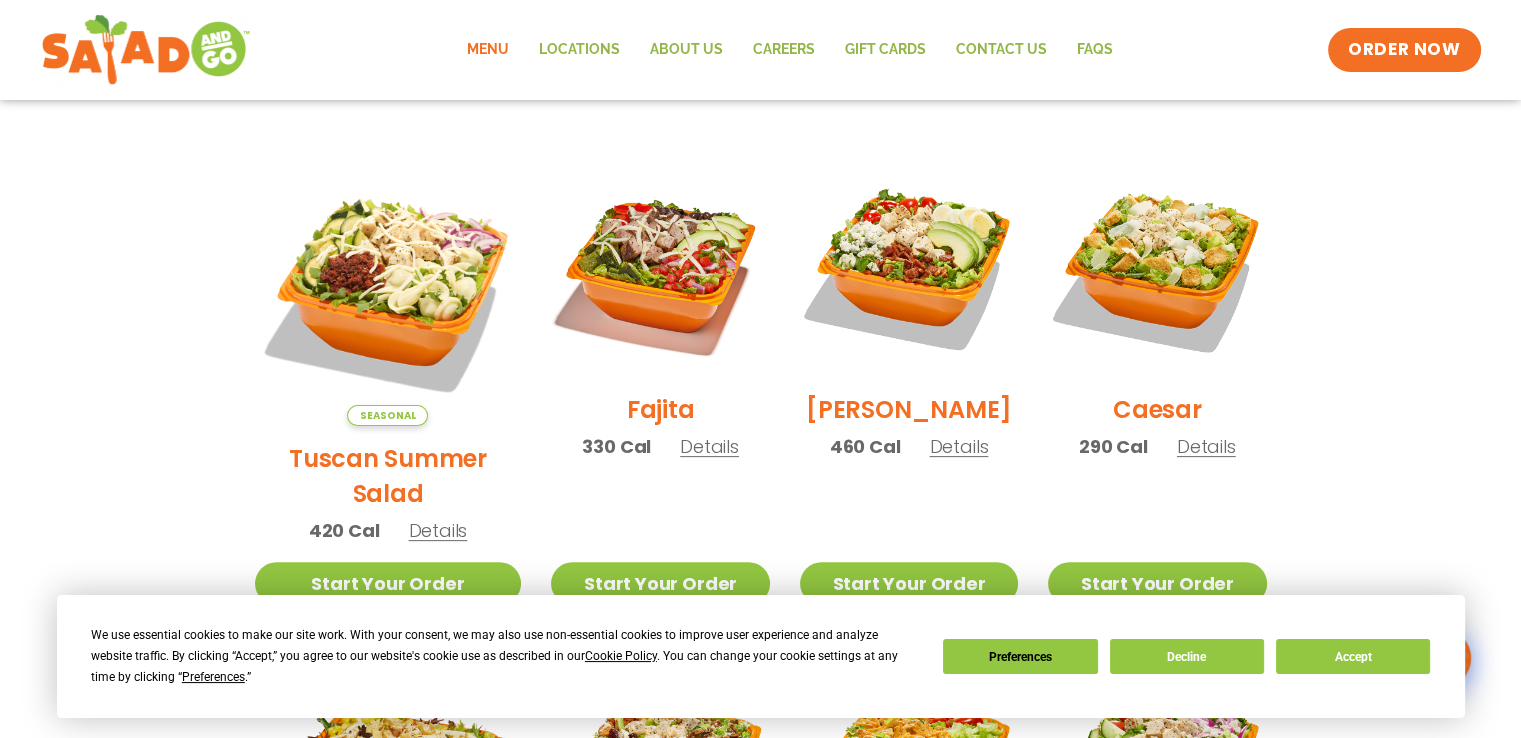 click on "Details" at bounding box center [709, 446] 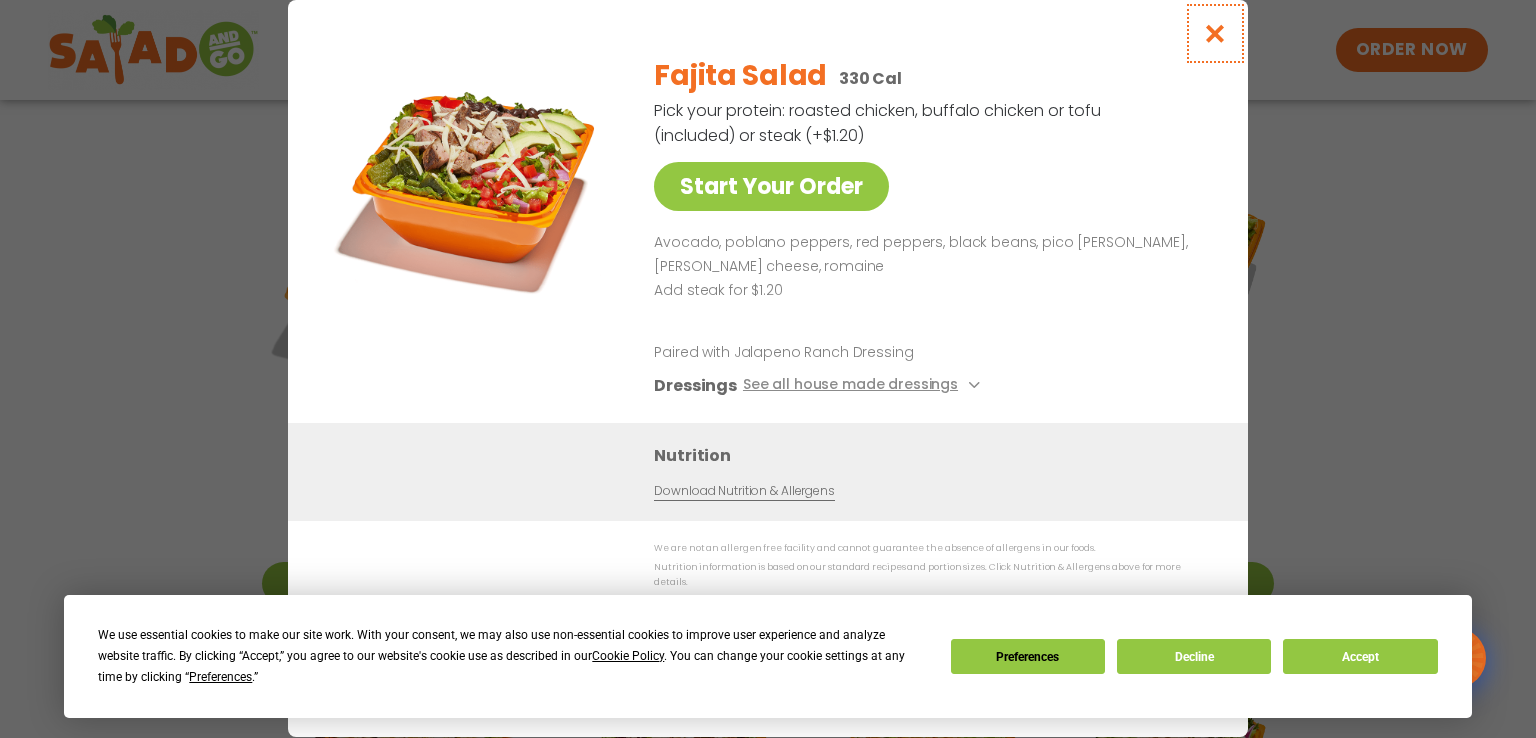 click at bounding box center [1215, 33] 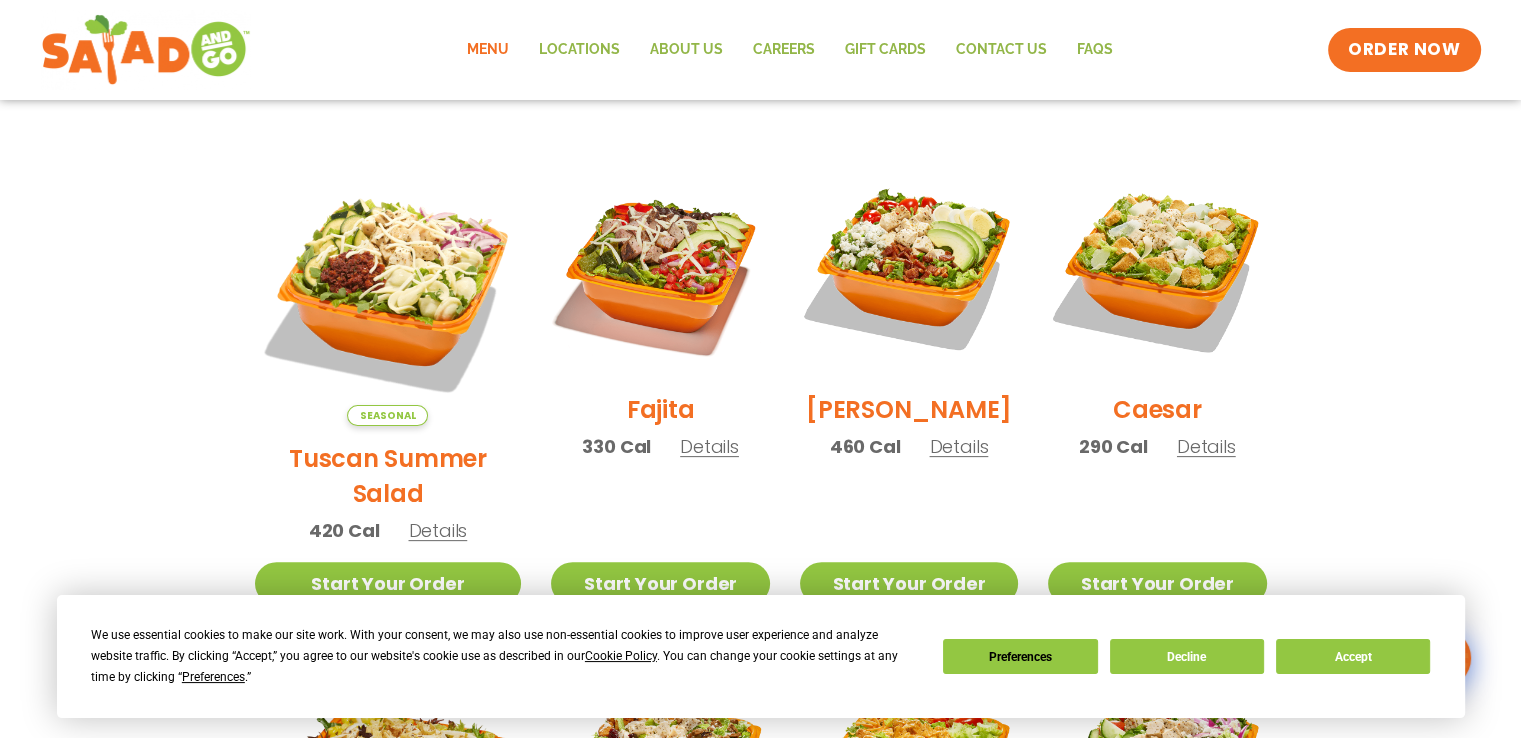 click on "Details" at bounding box center (958, 446) 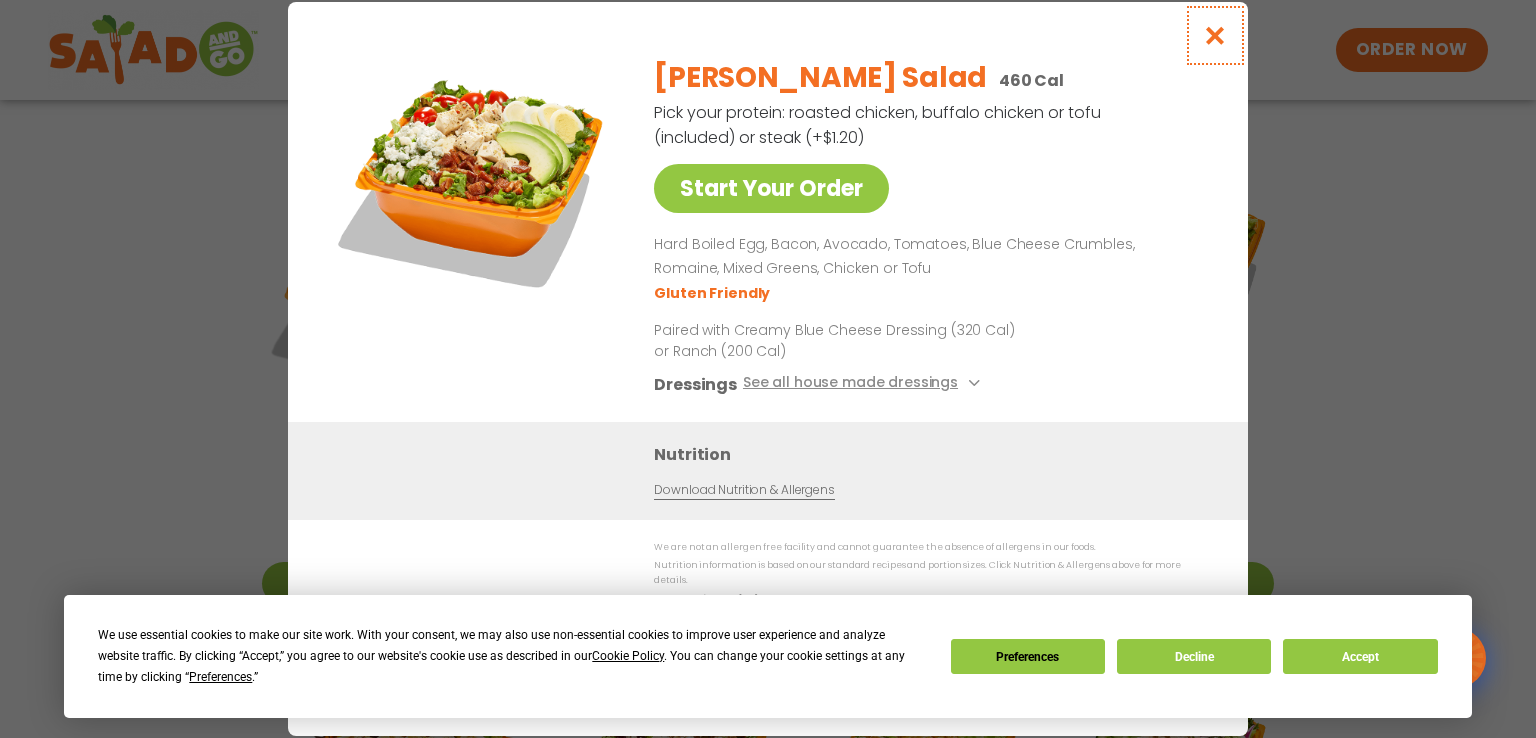 click at bounding box center [1215, 35] 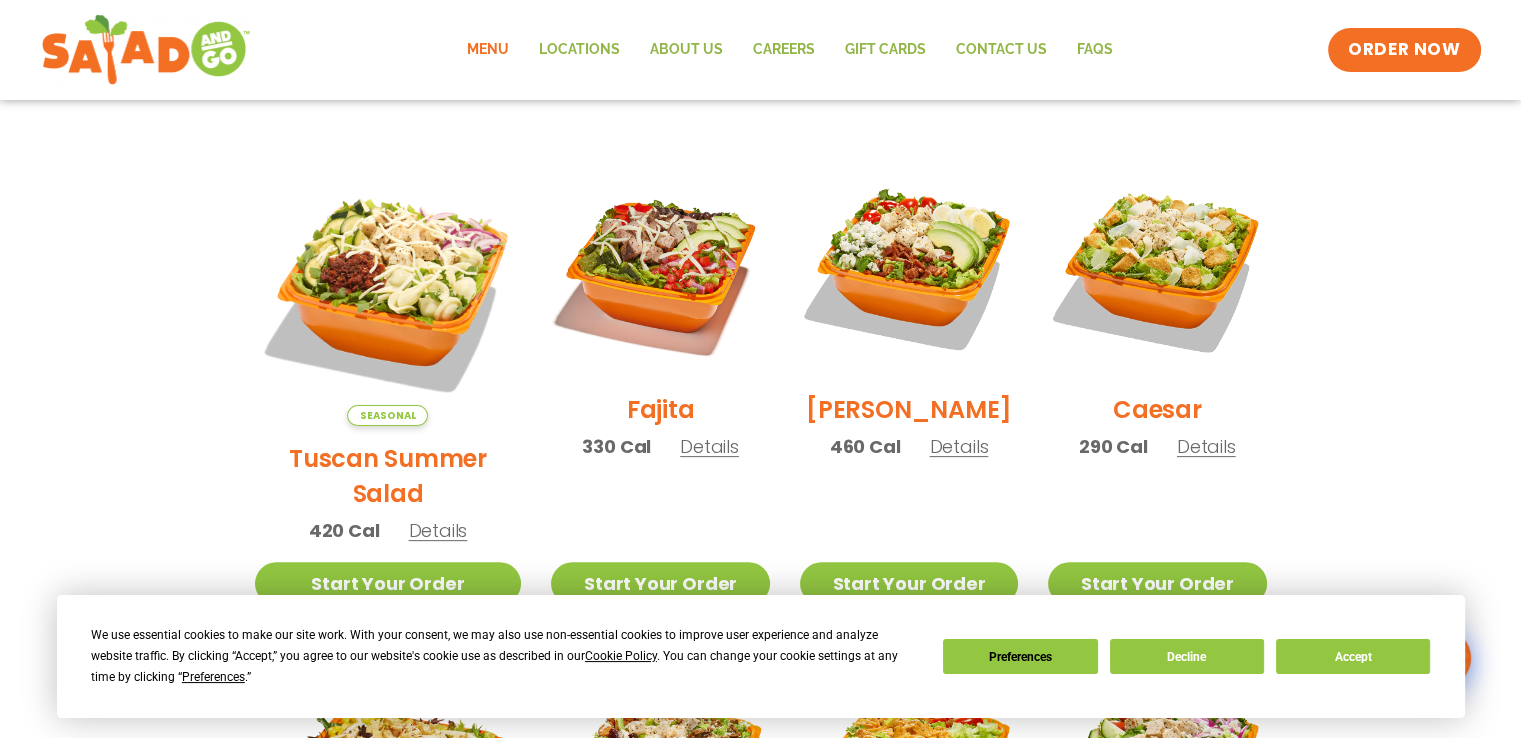 click on "Details" at bounding box center (709, 446) 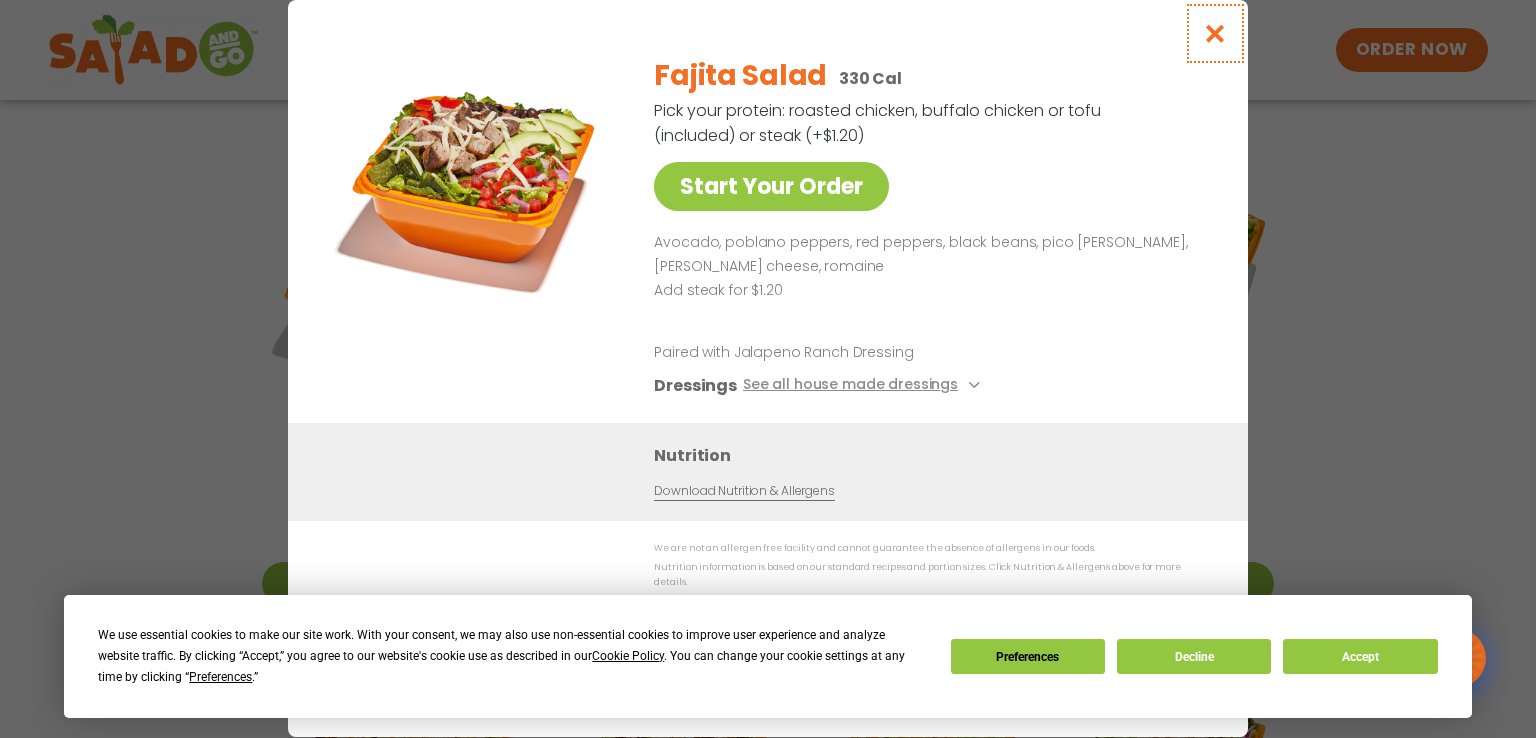 click at bounding box center (1215, 33) 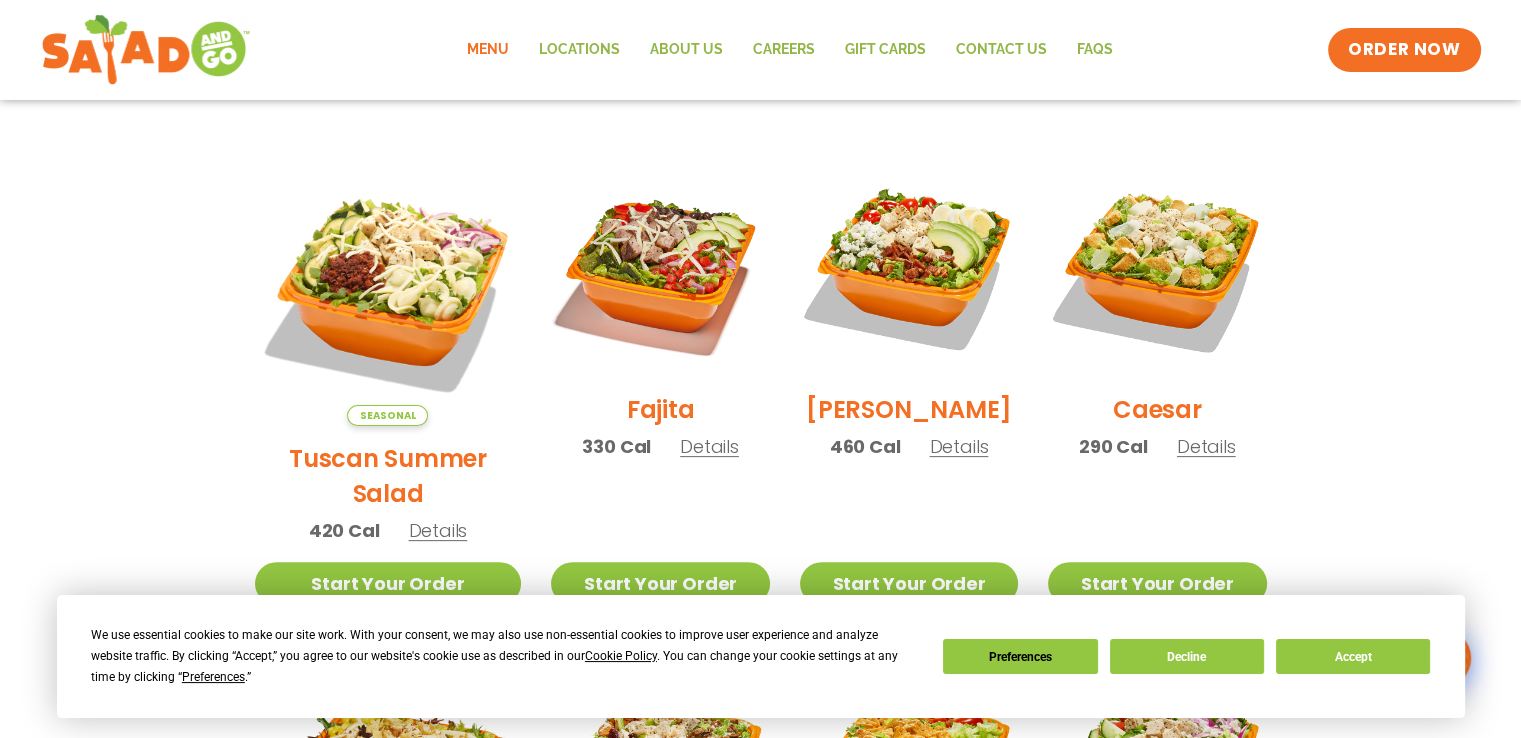 click on "Details" at bounding box center [958, 446] 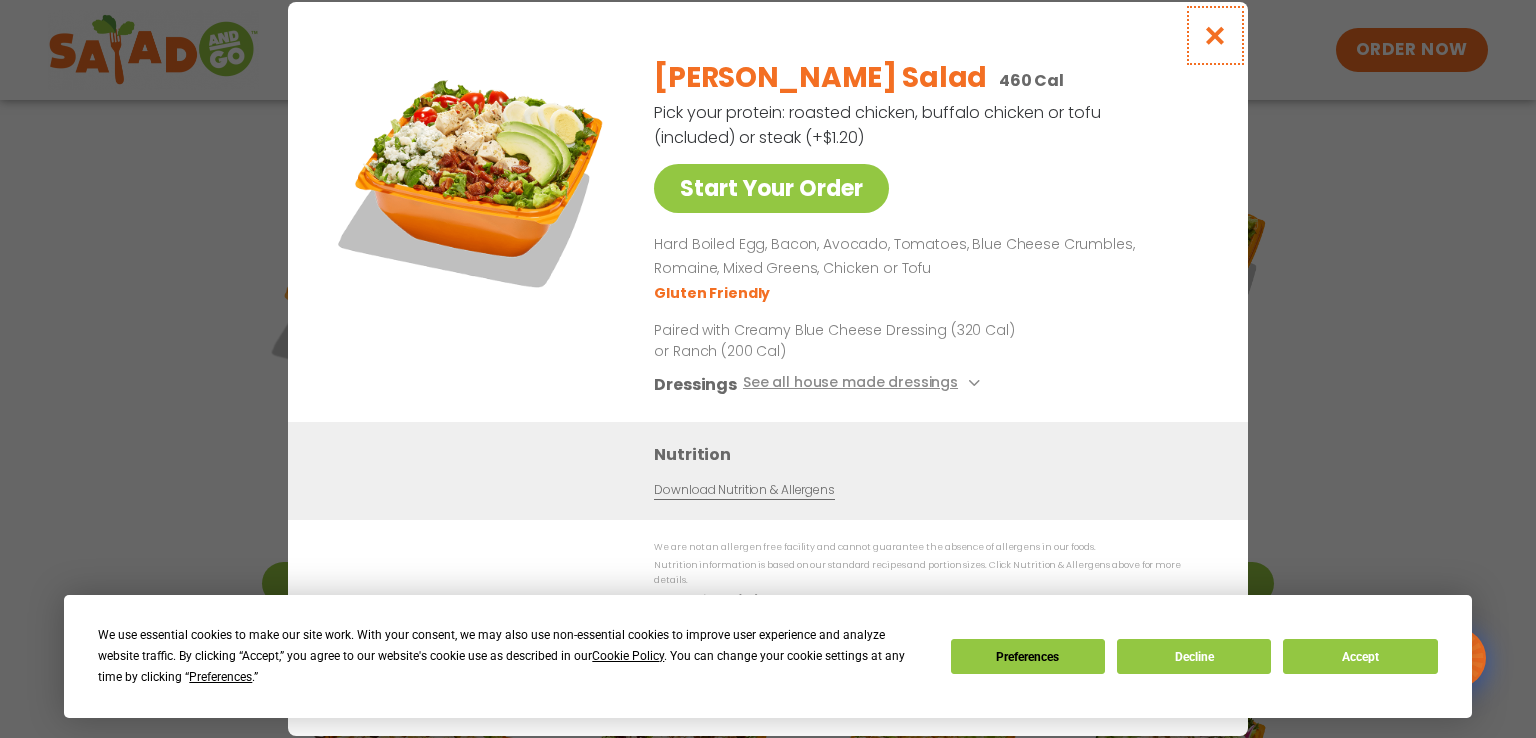 click at bounding box center [1215, 35] 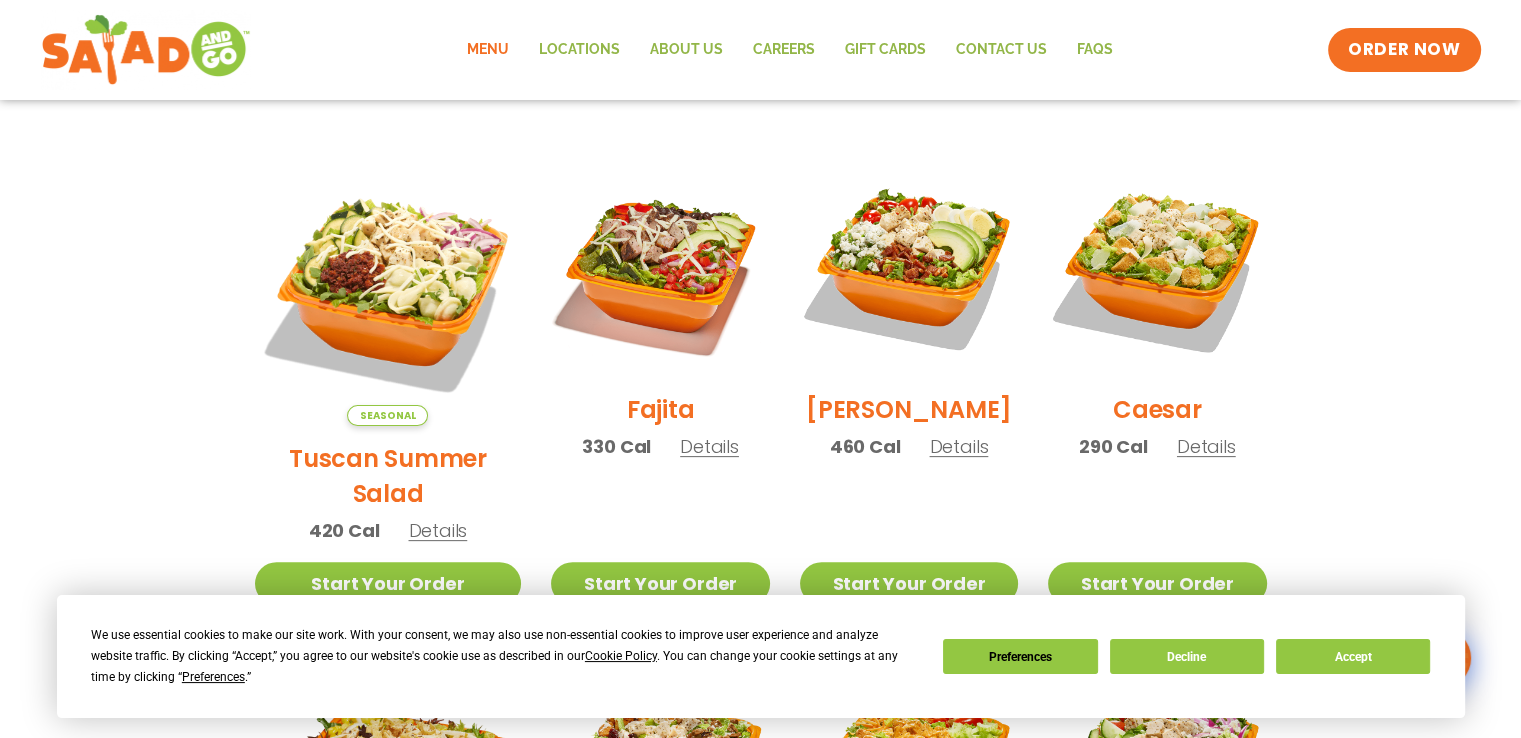 click on "Salads Our house-made dressings make our huge portions even more delicious. Good luck finishing these! Pick your protein: roasted chicken, buffalo chicken or tofu (included) or steak (+$1.20)     Seasonal Tuscan Summer Salad   420 Cal   Details   Start Your Order           Seasonal   Start Your Order Tuscan Summer Salad  420 Cal  Pick your protein: roasted chicken, buffalo chicken or tofu (included) or steak (+$1.20)   Start Your Order SunDried Tomato Tapenade, Orecchiette Pasta, Cucumbers, Red Onion, Shredded Provolone, Arugula, Romaine, Choice of Protein Paired with Italian Vinaigrette (270 Cal) Dressings   See all house made dressings    Italian Vinaigrette   Balsamic Vinaigrette GF DF V   BBQ Ranch [PERSON_NAME] GF   Creamy Blue Cheese GF   Creamy Greek GF   Jalapeño Ranch GF   Ranch GF   Thai Peanut GF DF Nutrition   Download Nutrition & Allergens We are not an allergen free facility and cannot guarantee the absence of allergens in our foods. Gluten Friendly (GF) Dairy Friendly (DF)   Fajita   330 Cal" at bounding box center (760, 636) 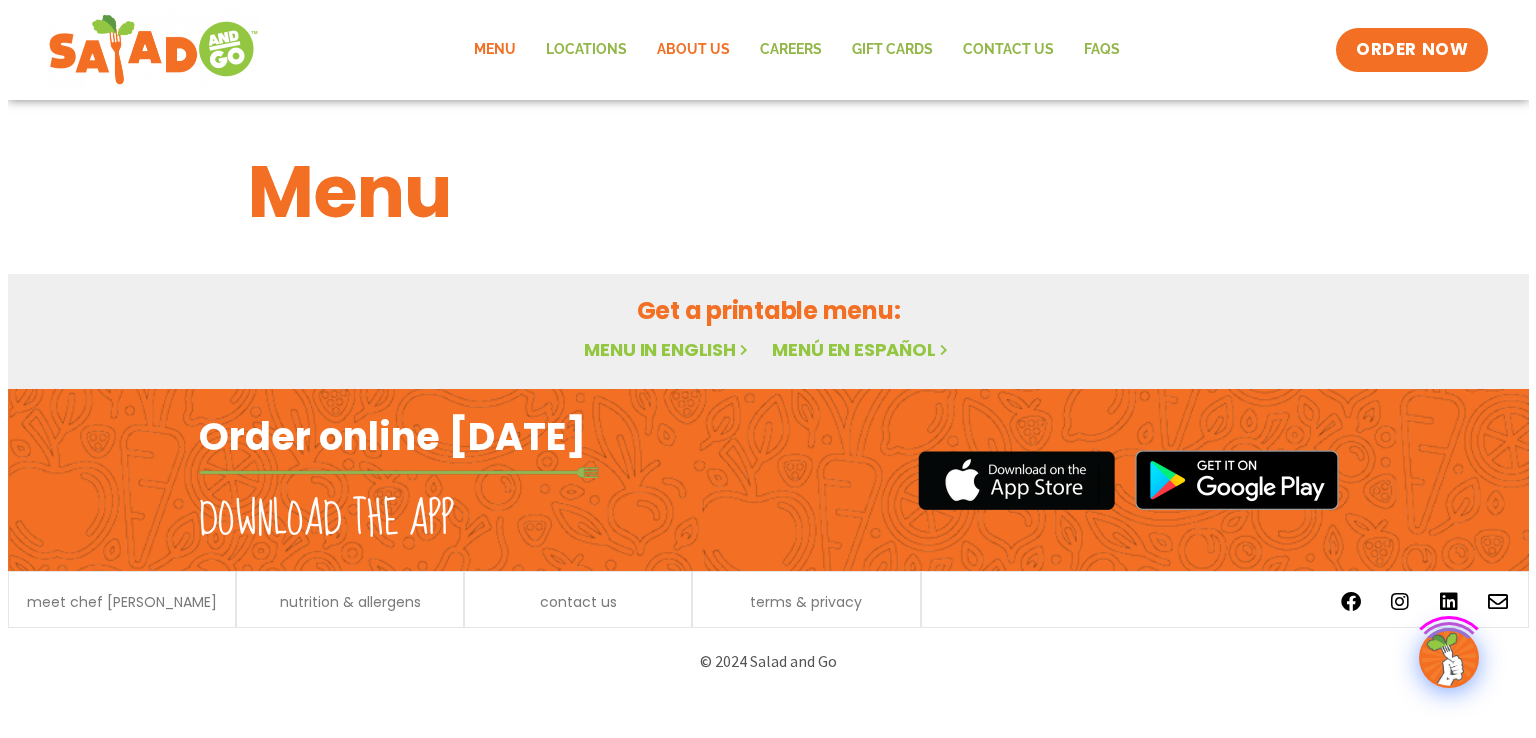 scroll, scrollTop: 0, scrollLeft: 0, axis: both 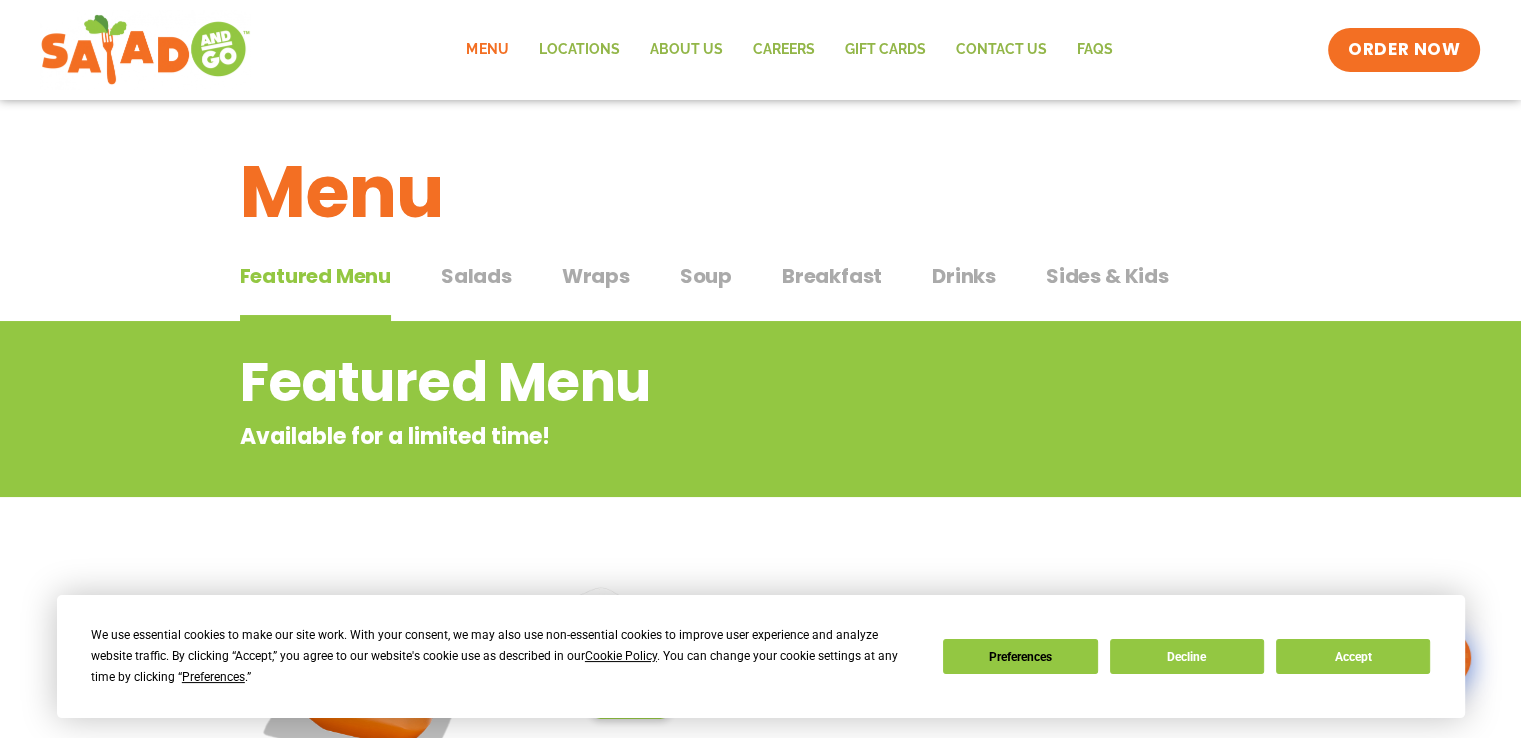 click on "Menu" 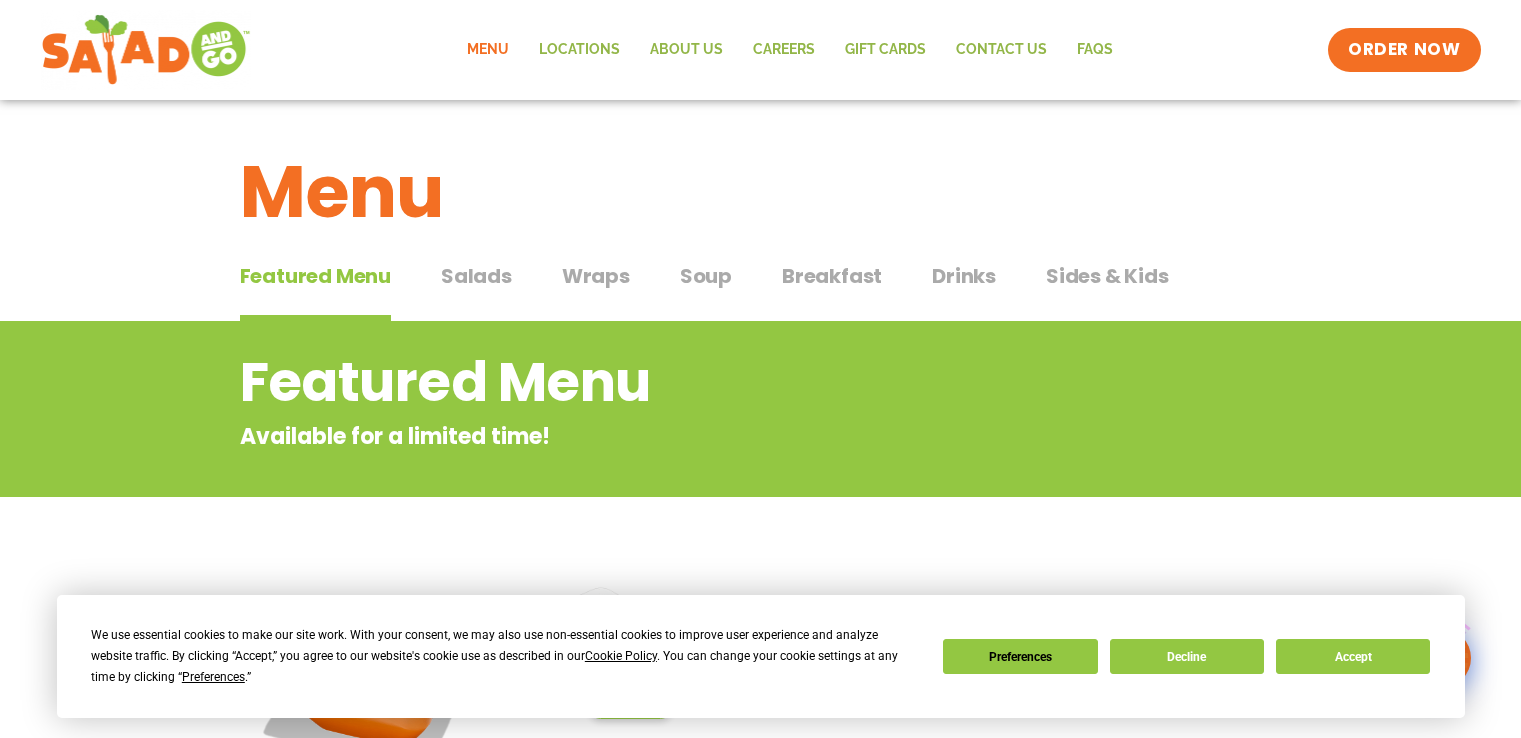 scroll, scrollTop: 100, scrollLeft: 0, axis: vertical 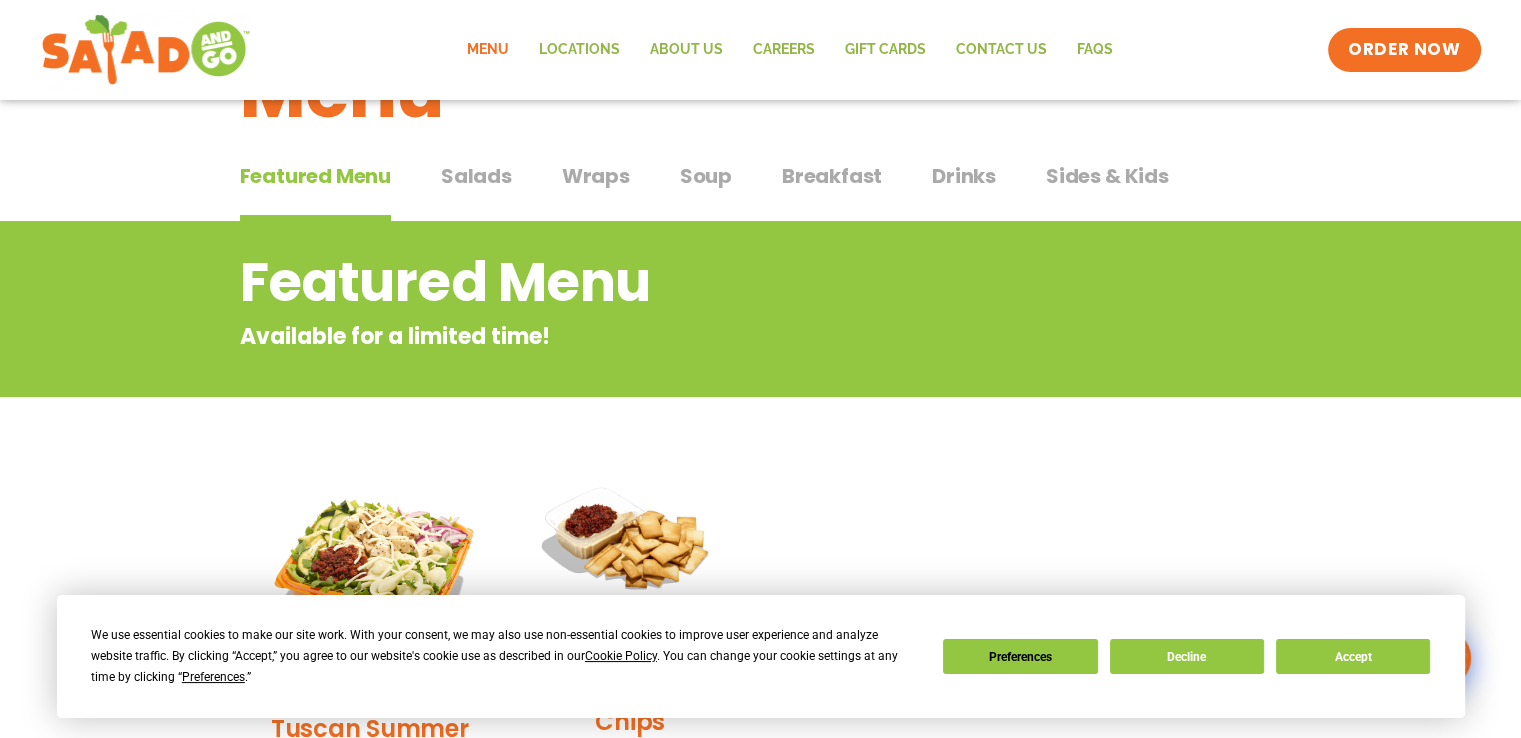 click on "Salads" at bounding box center (476, 176) 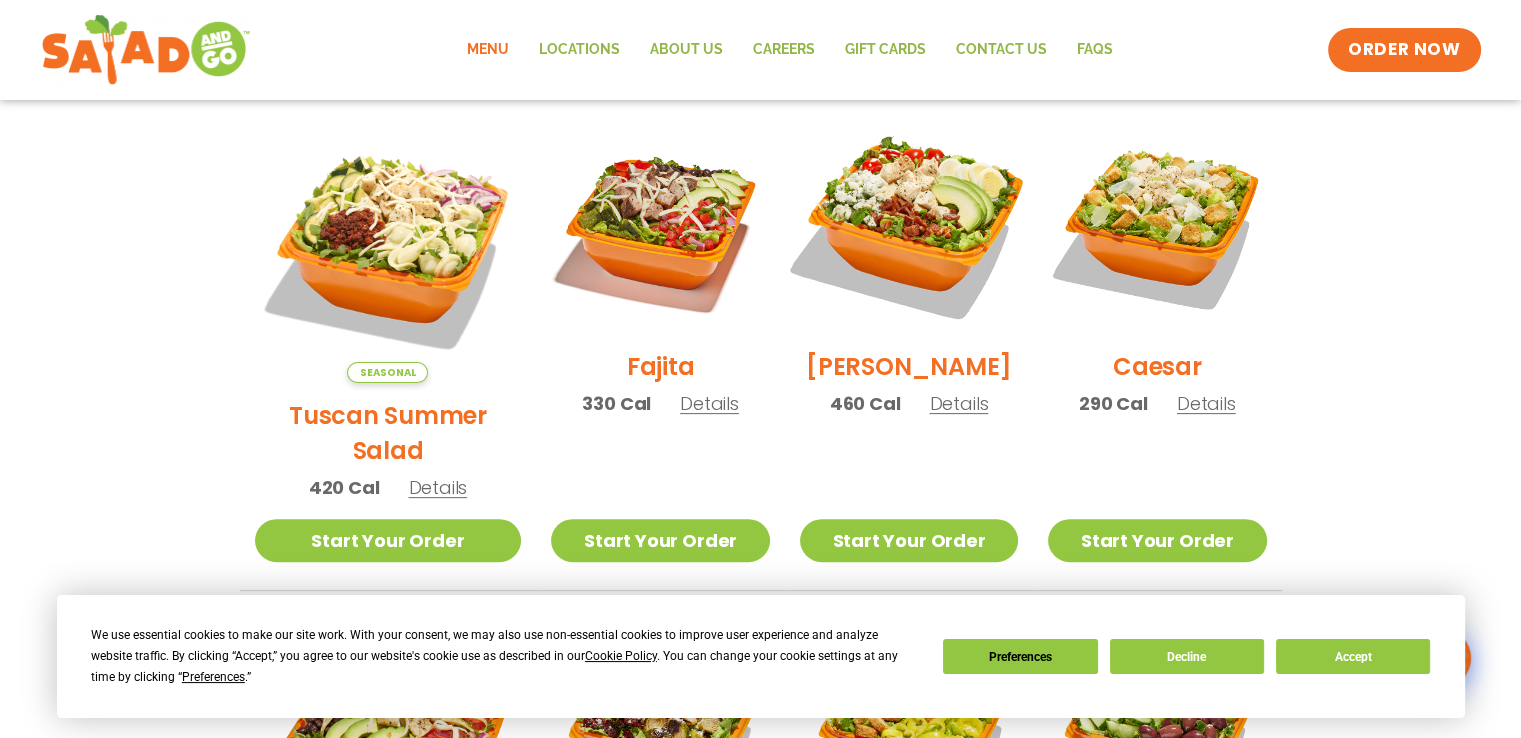 scroll, scrollTop: 600, scrollLeft: 0, axis: vertical 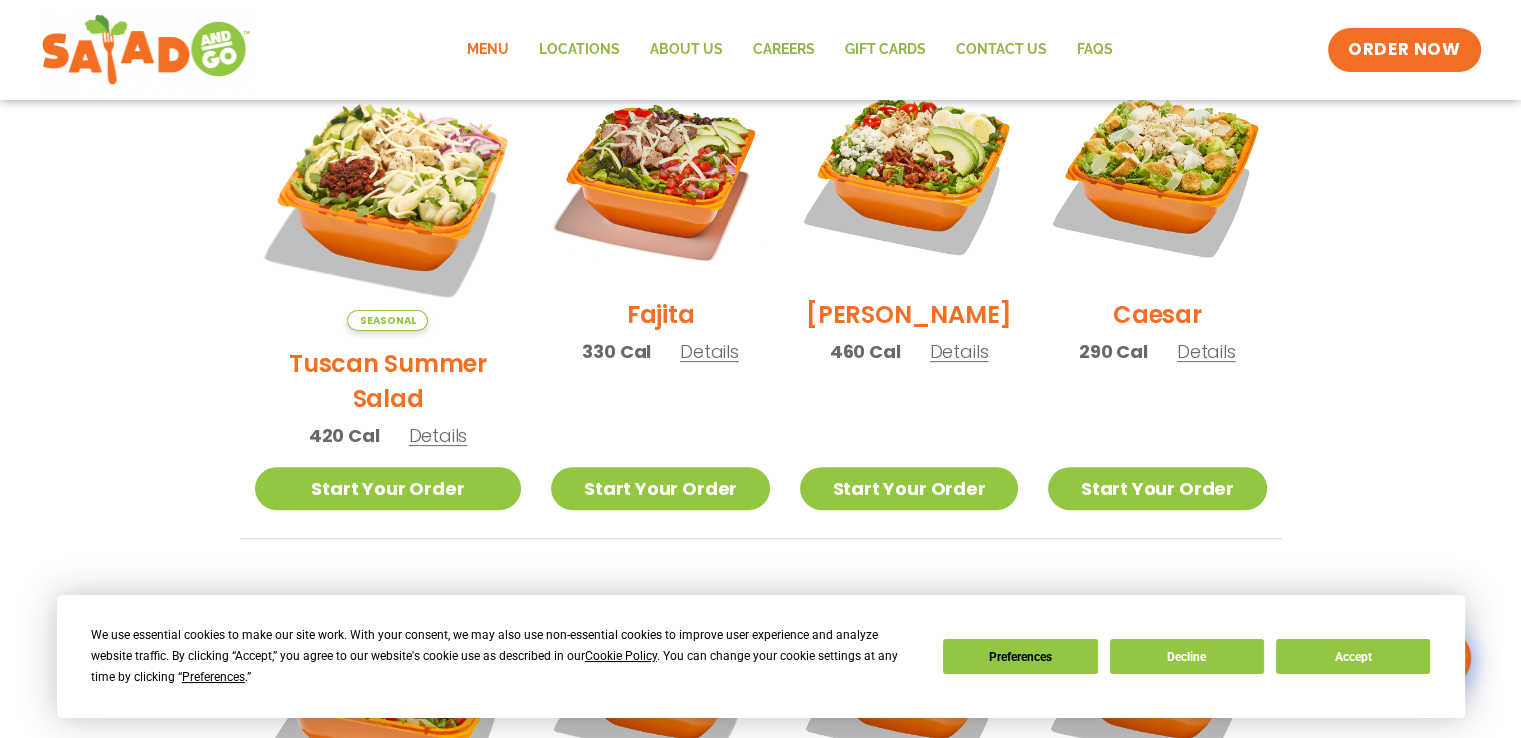 click on "Details" at bounding box center (958, 351) 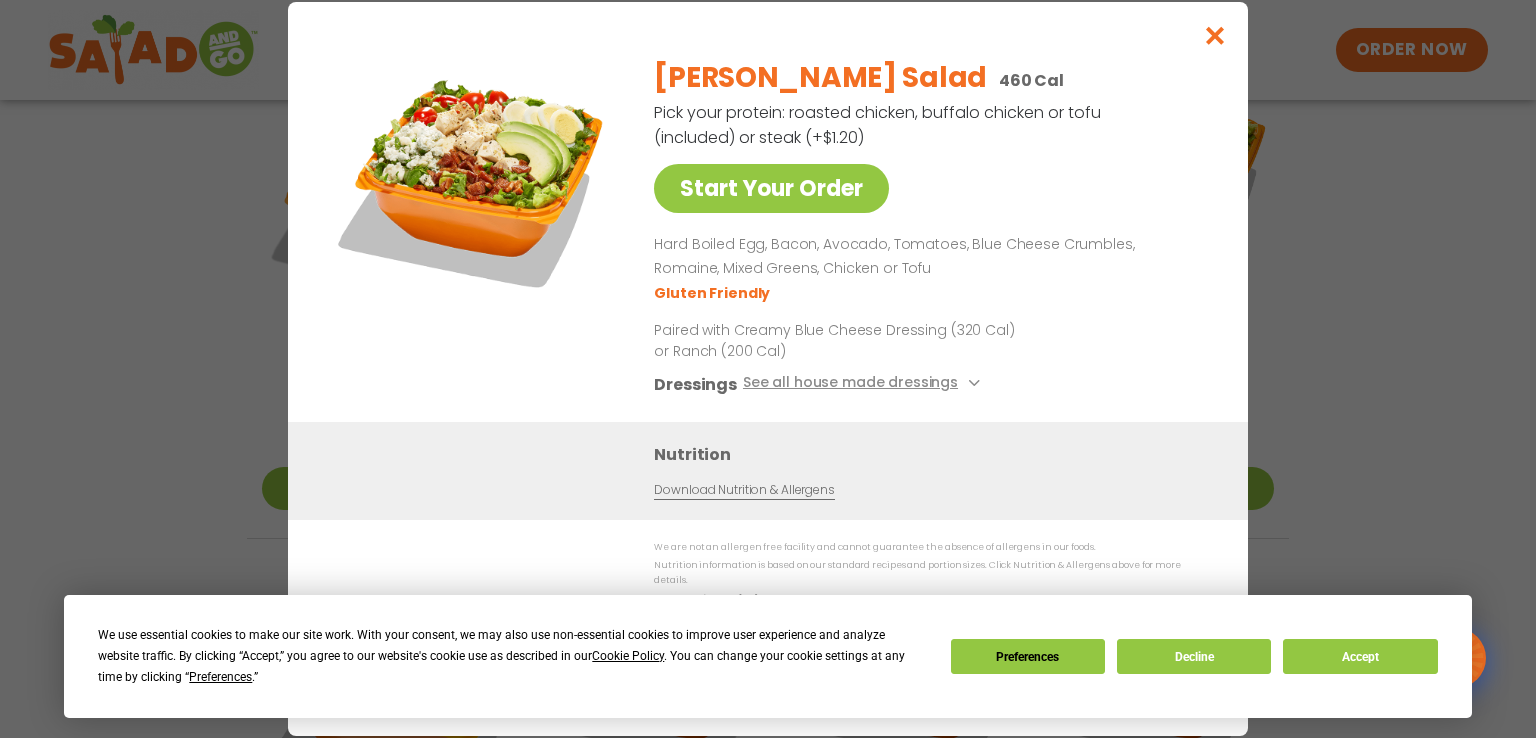 click on "Cobb Salad  460 Cal  Pick your protein: roasted chicken, buffalo chicken or tofu (included) or steak (+$1.20)   Start Your Order Hard Boiled Egg, Bacon, Avocado, Tomatoes, Blue Cheese Crumbles, Romaine, Mixed Greens, Chicken or Tofu Gluten Friendly Paired with Creamy Blue Cheese Dressing (320 Cal) or Ranch (200 Cal) Dressings   See all house made dressings    Creamy Blue Cheese GF   Balsamic Vinaigrette GF DF V   BBQ Ranch GF   Caesar GF   Creamy Greek GF   Jalapeño Ranch GF   Ranch GF   Thai Peanut GF DF" at bounding box center [927, 232] 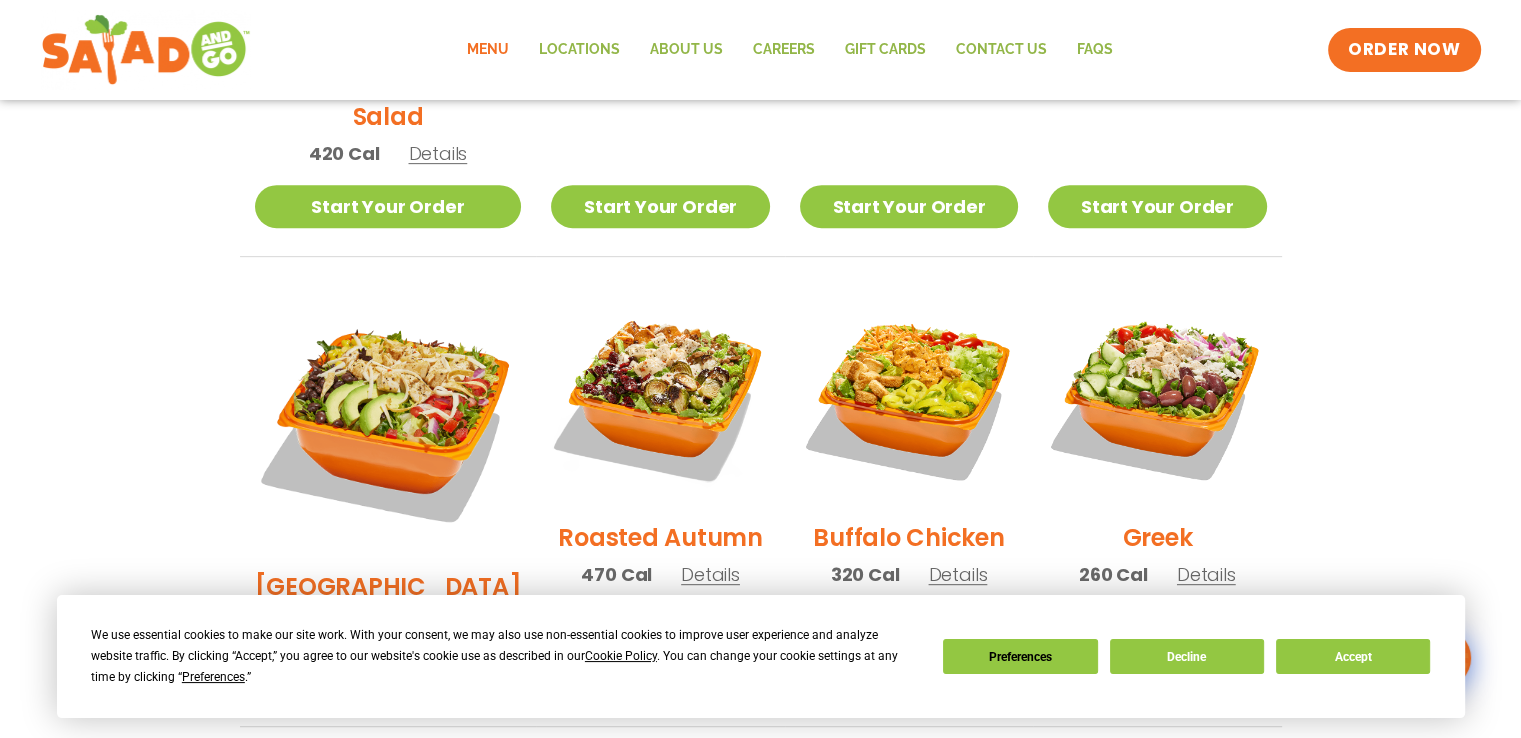 scroll, scrollTop: 1000, scrollLeft: 0, axis: vertical 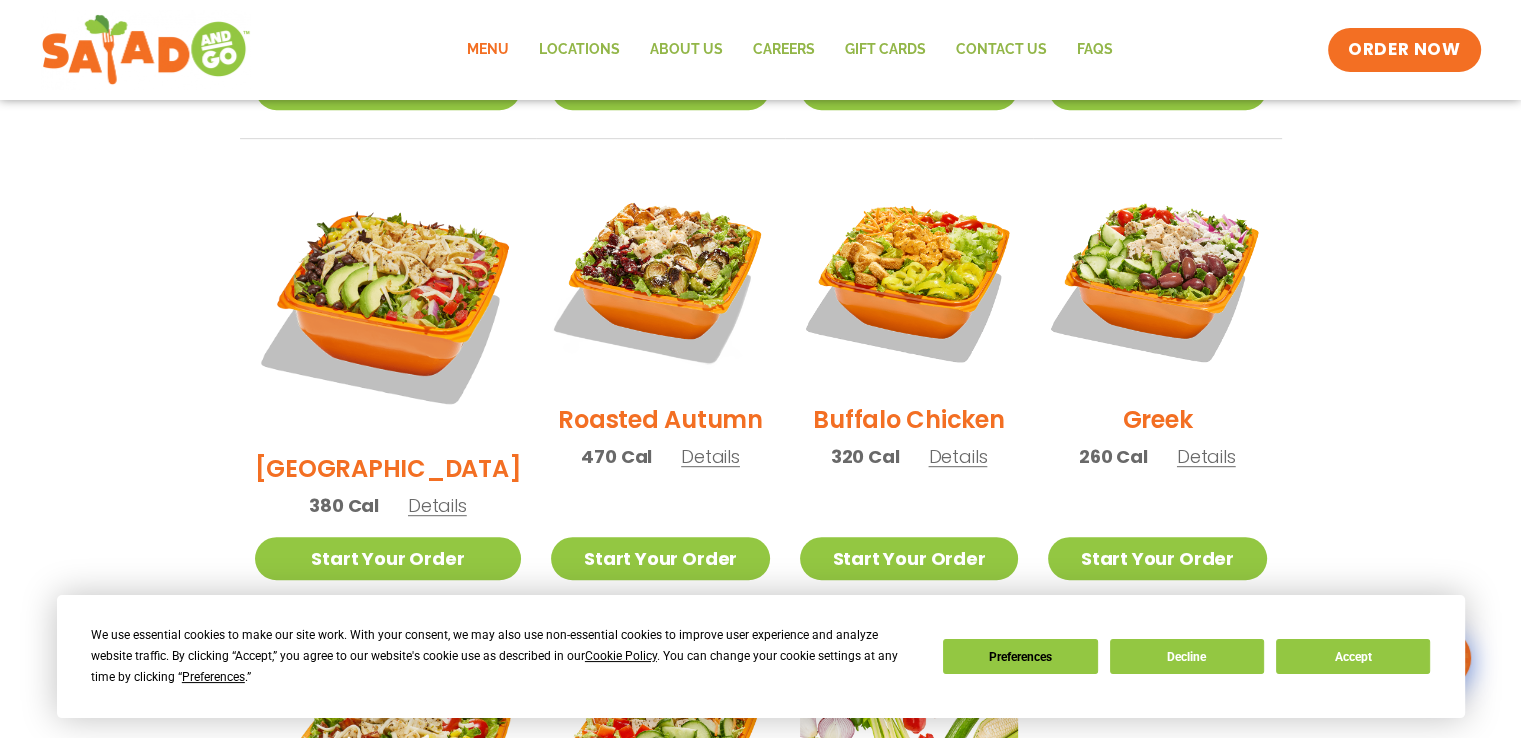 click on "Details" at bounding box center (437, 505) 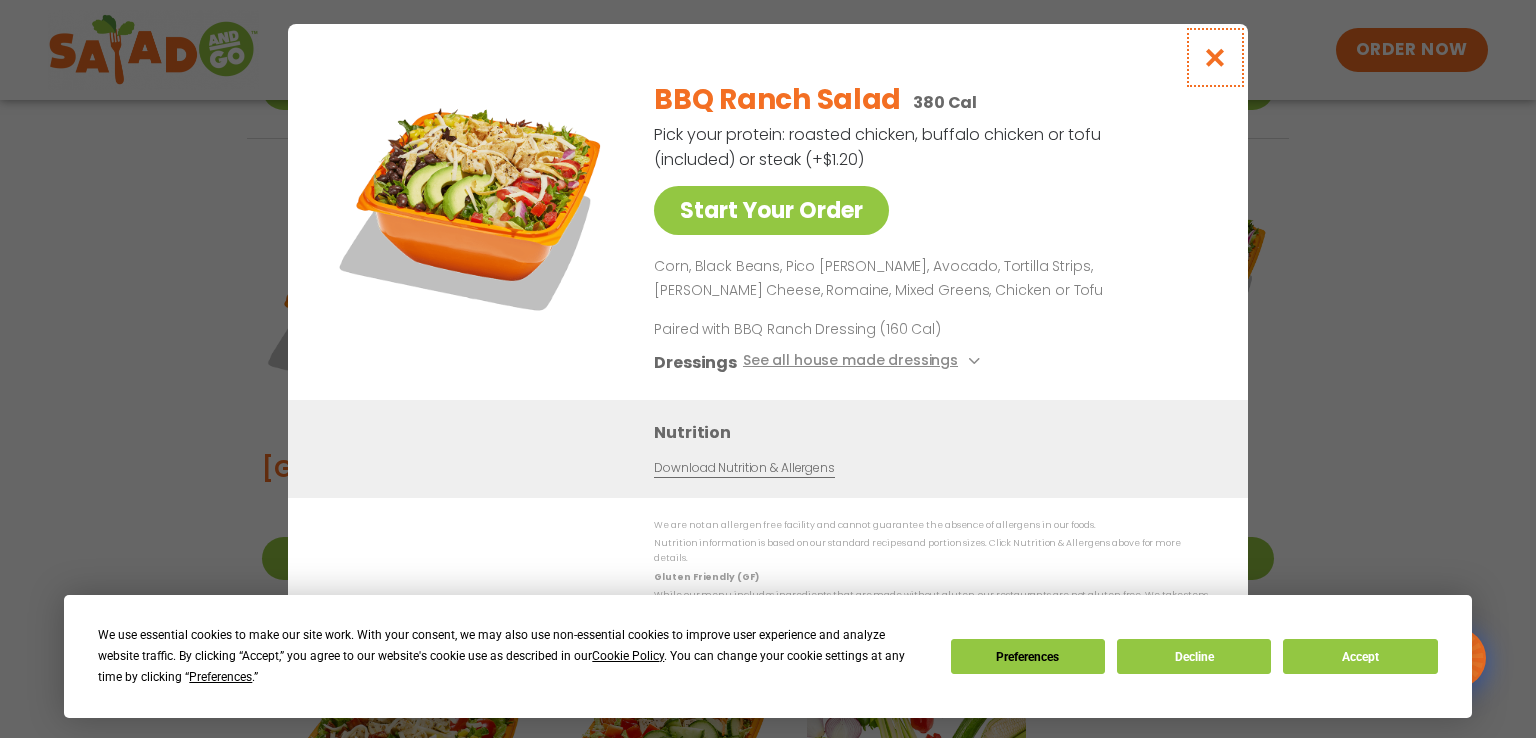 click at bounding box center [1215, 57] 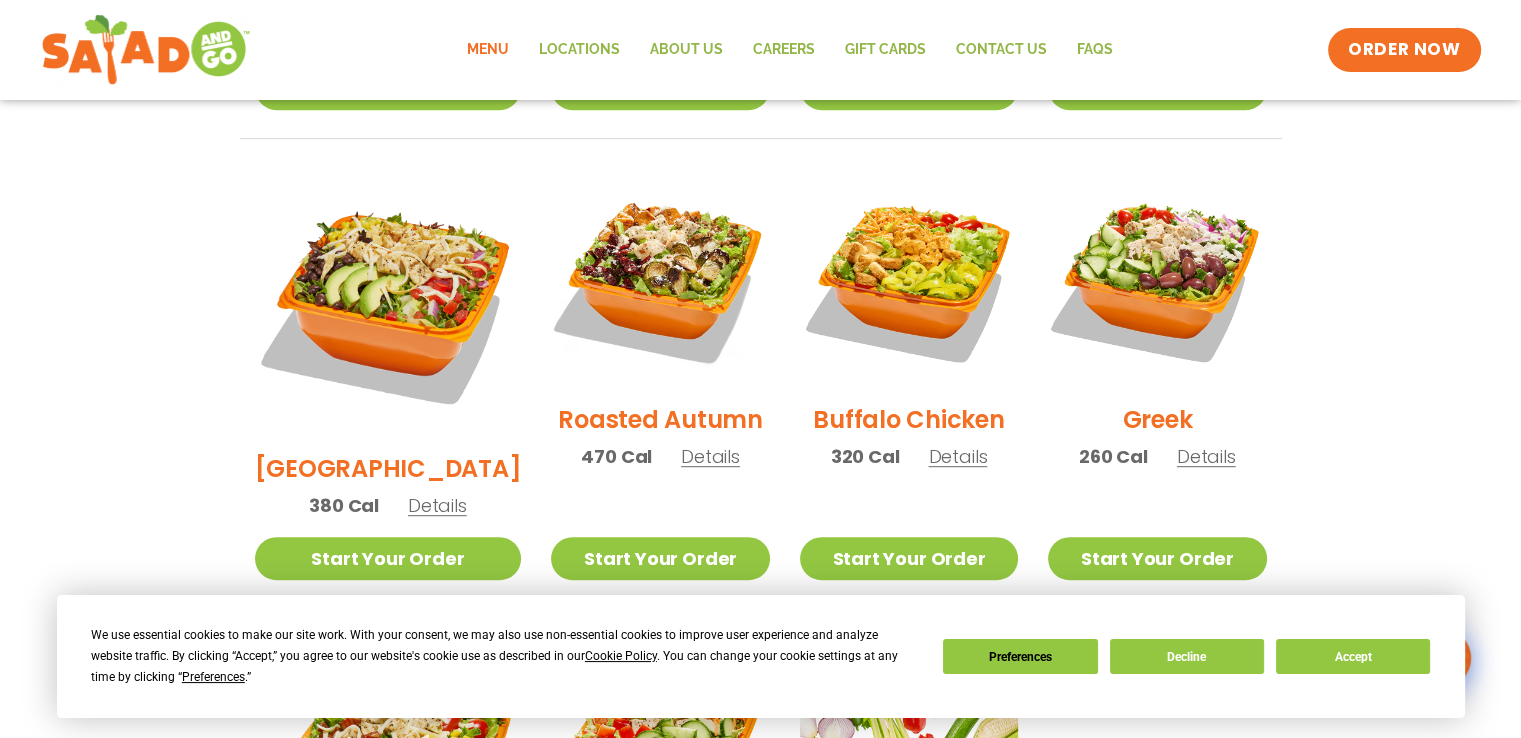 click on "Details" at bounding box center (710, 456) 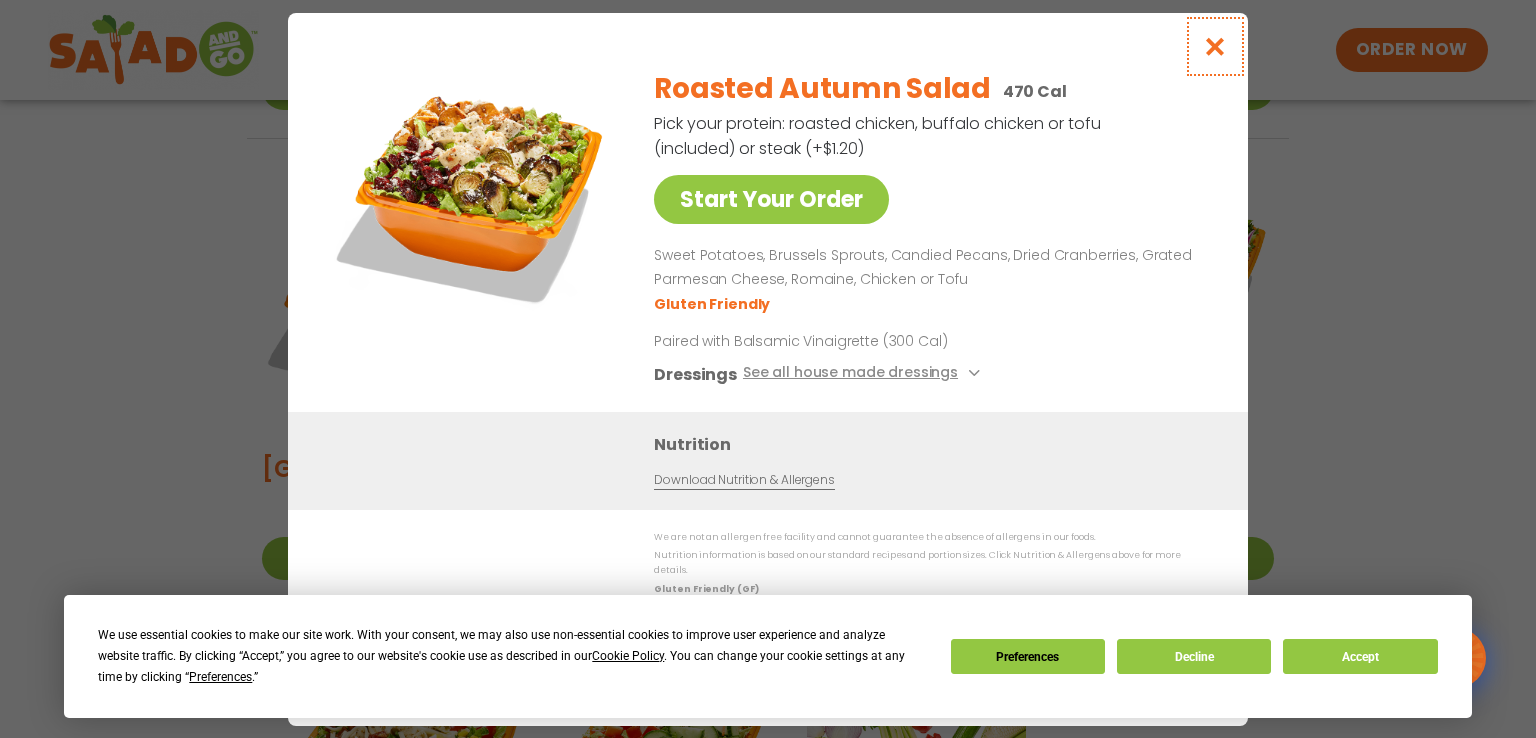 click at bounding box center [1215, 46] 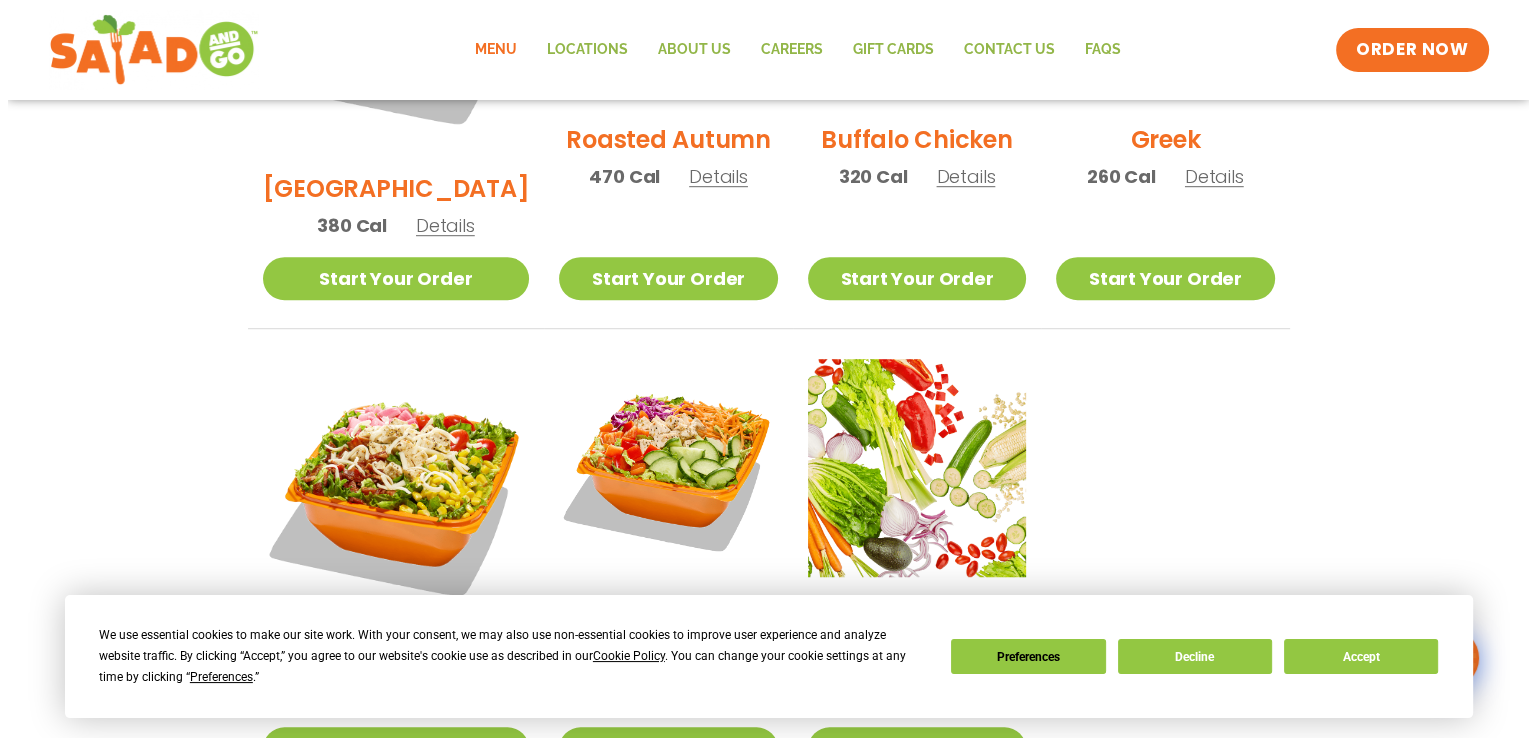 scroll, scrollTop: 1300, scrollLeft: 0, axis: vertical 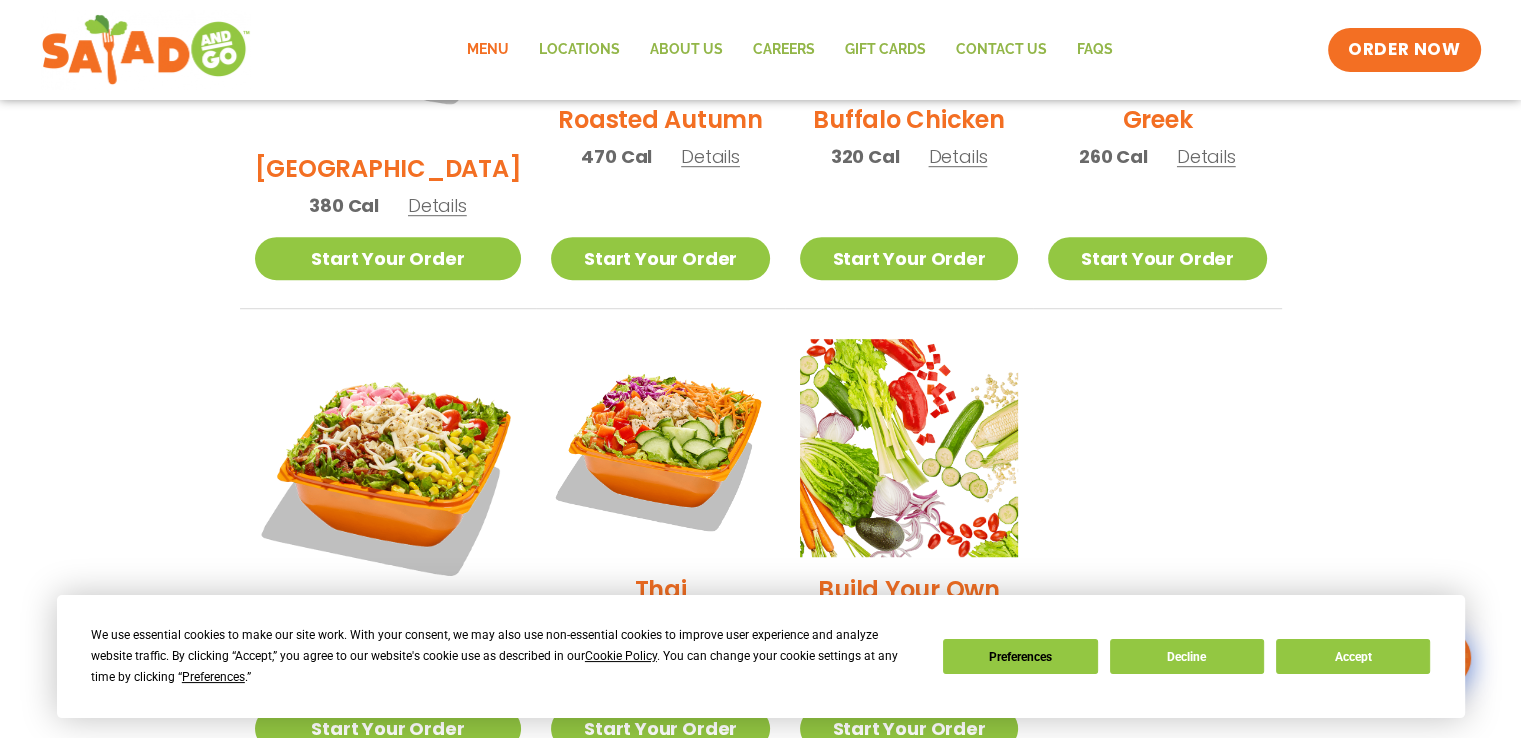 click on "Details" at bounding box center (436, 675) 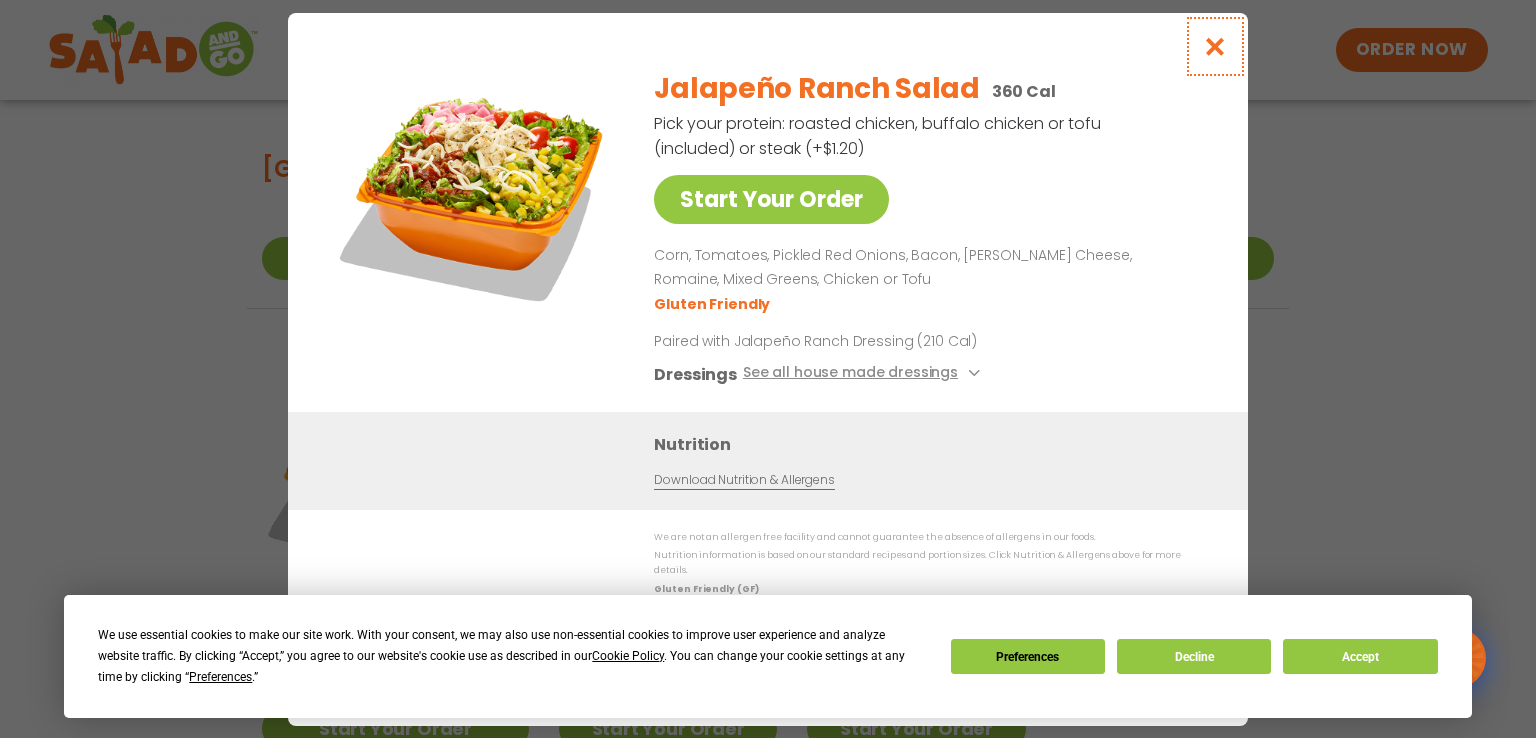 click at bounding box center [1215, 46] 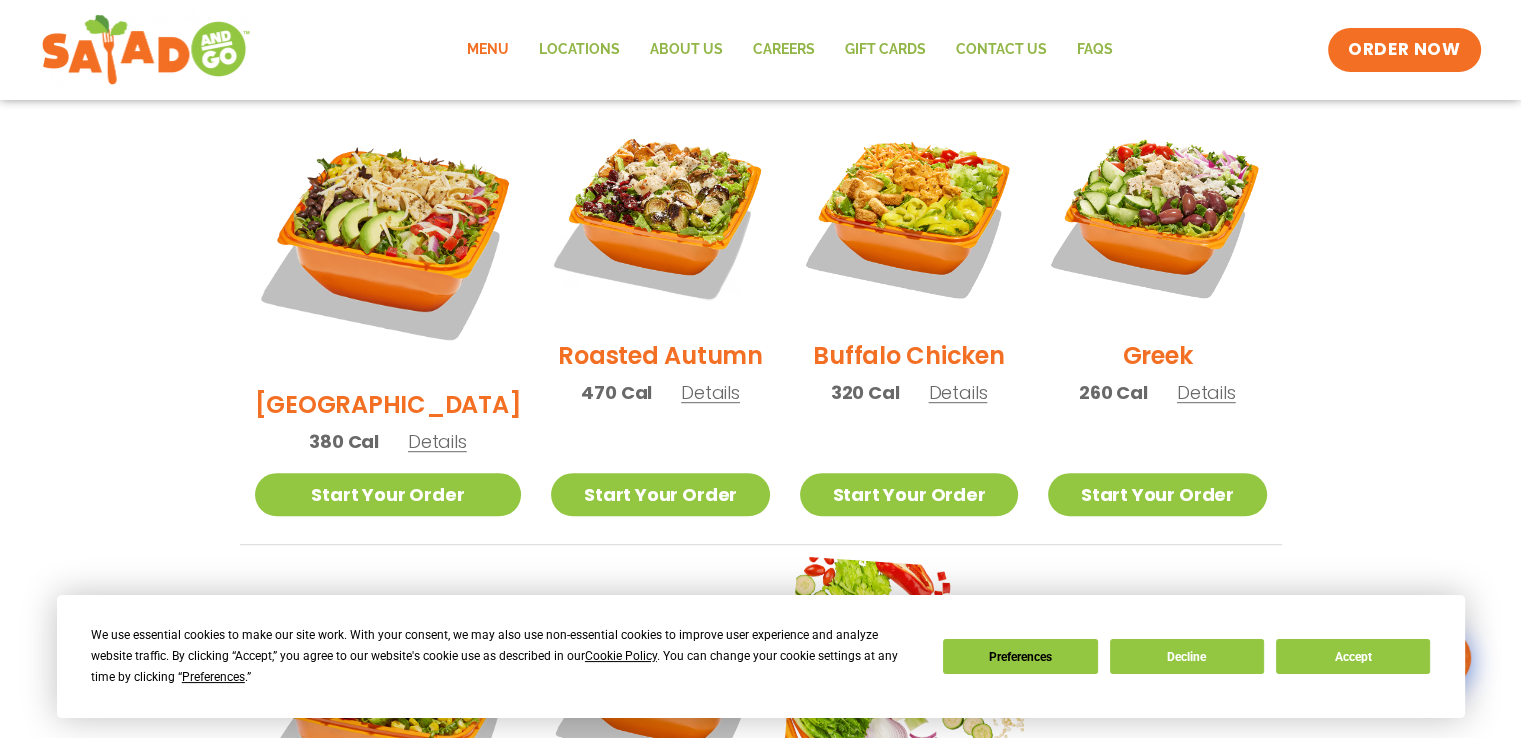 scroll, scrollTop: 1030, scrollLeft: 0, axis: vertical 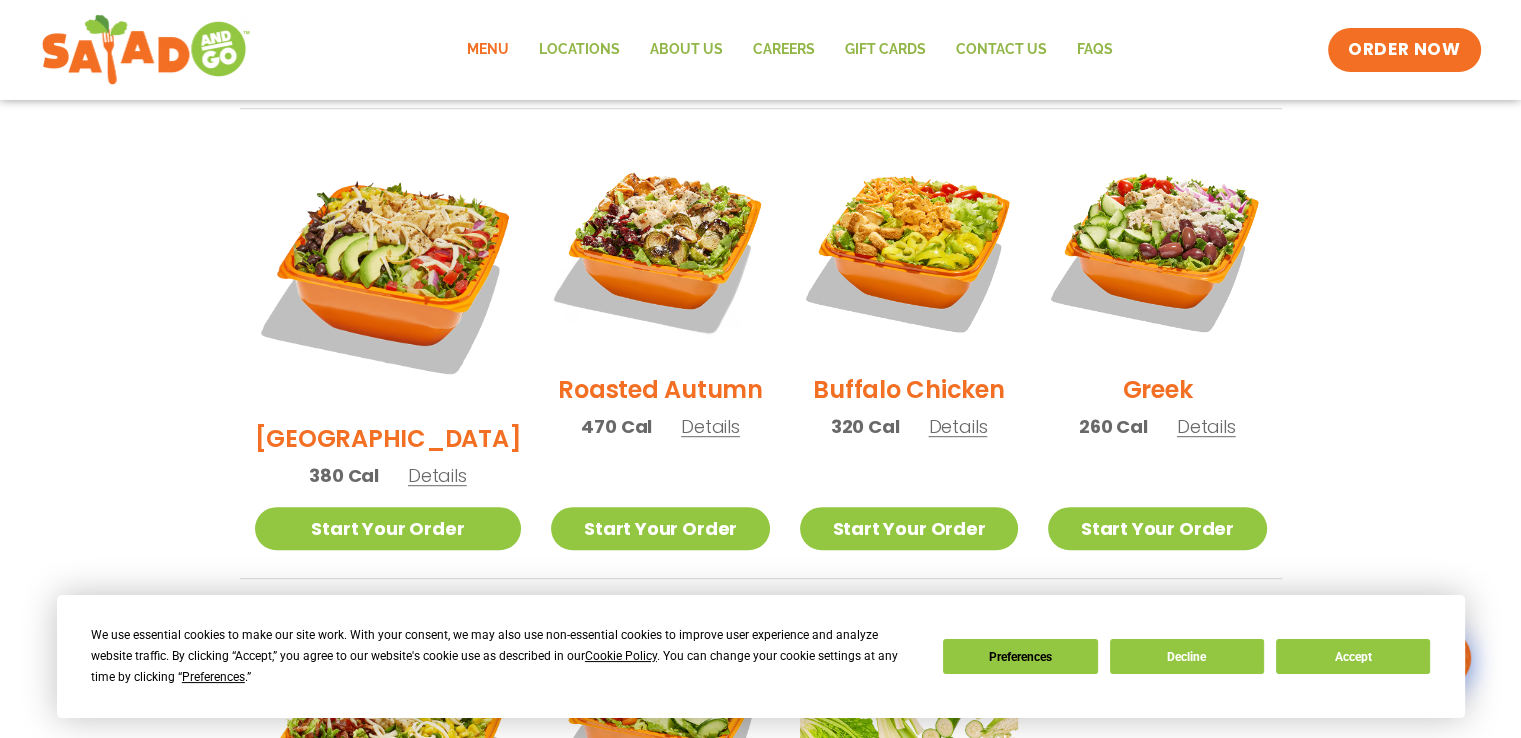 click on "Details" at bounding box center [957, 426] 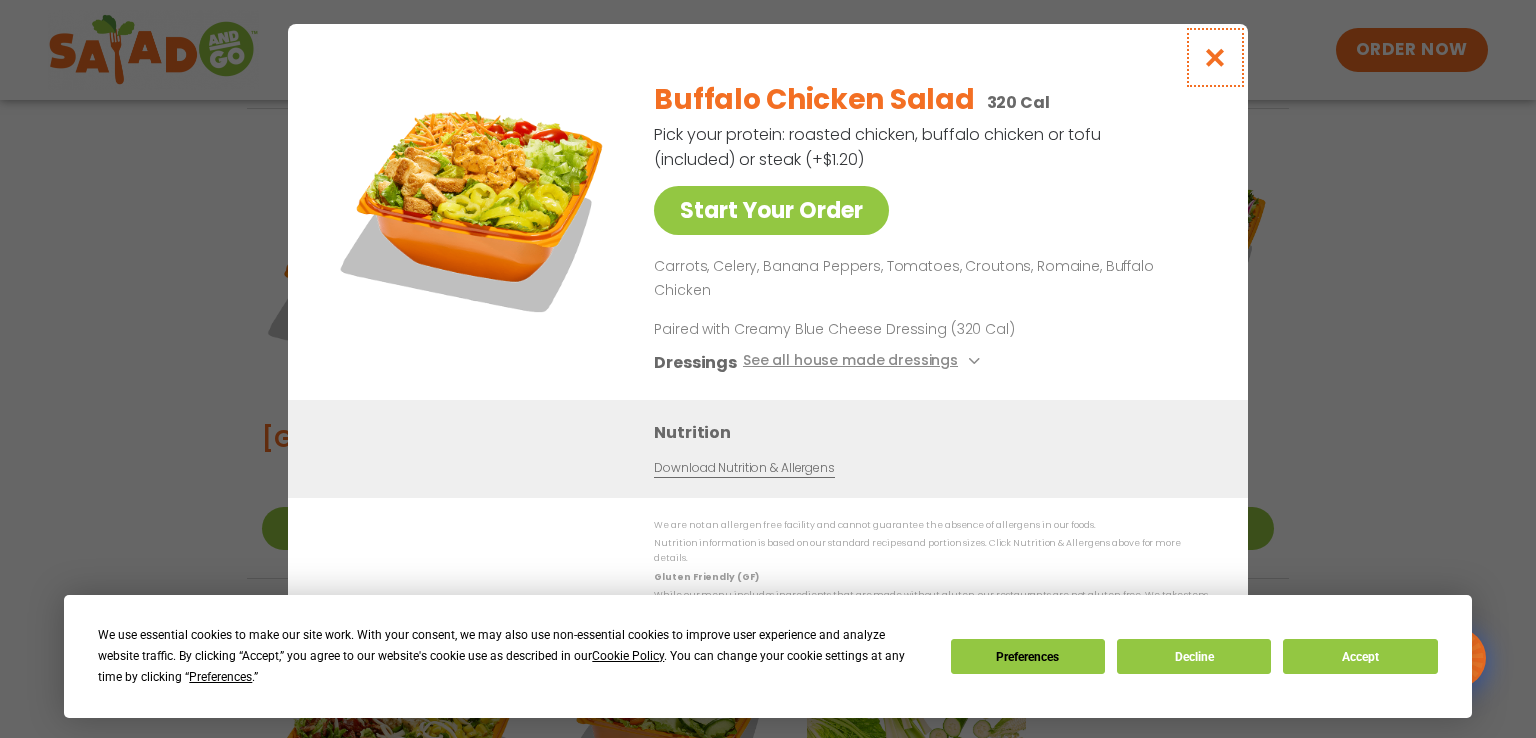 click at bounding box center [1215, 57] 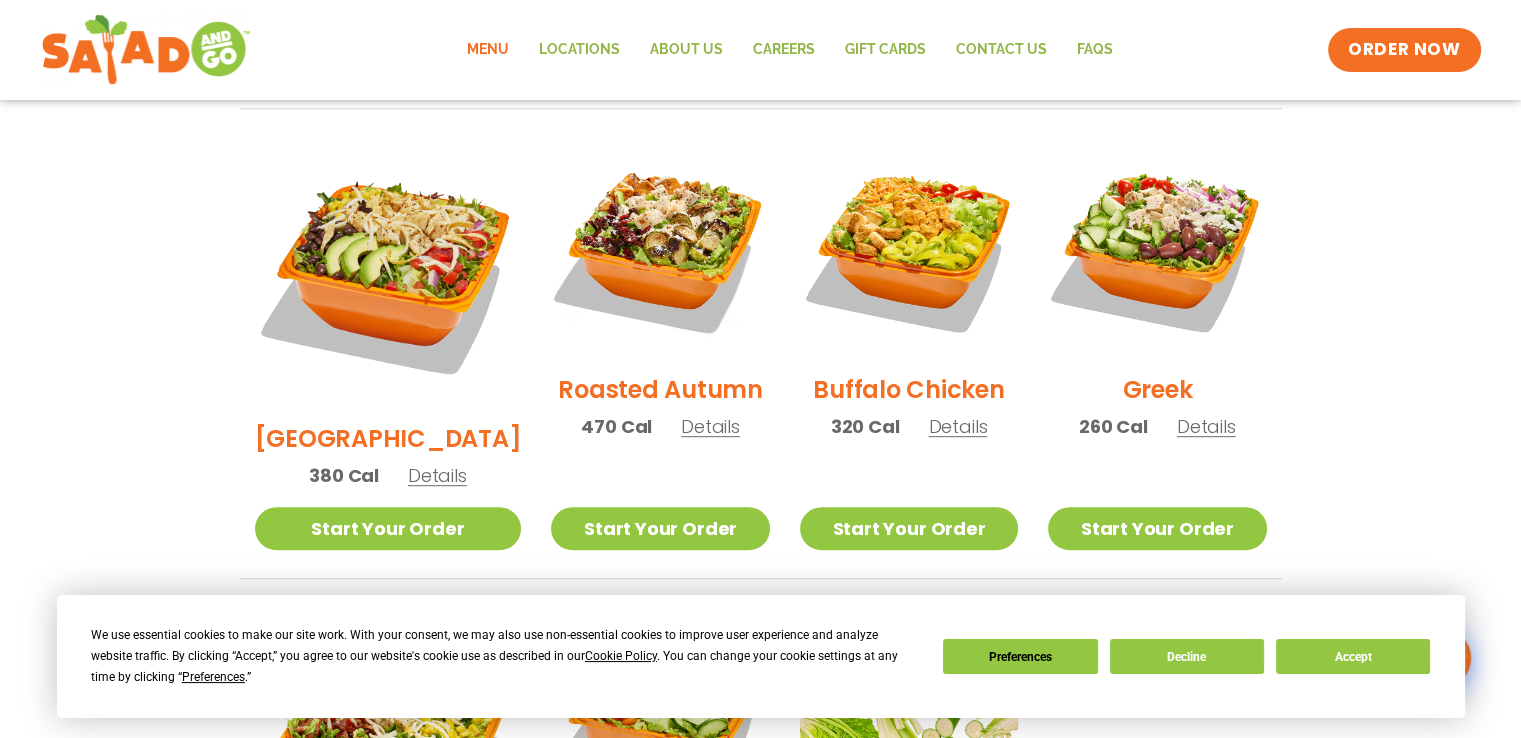 click on "Details" at bounding box center (957, 426) 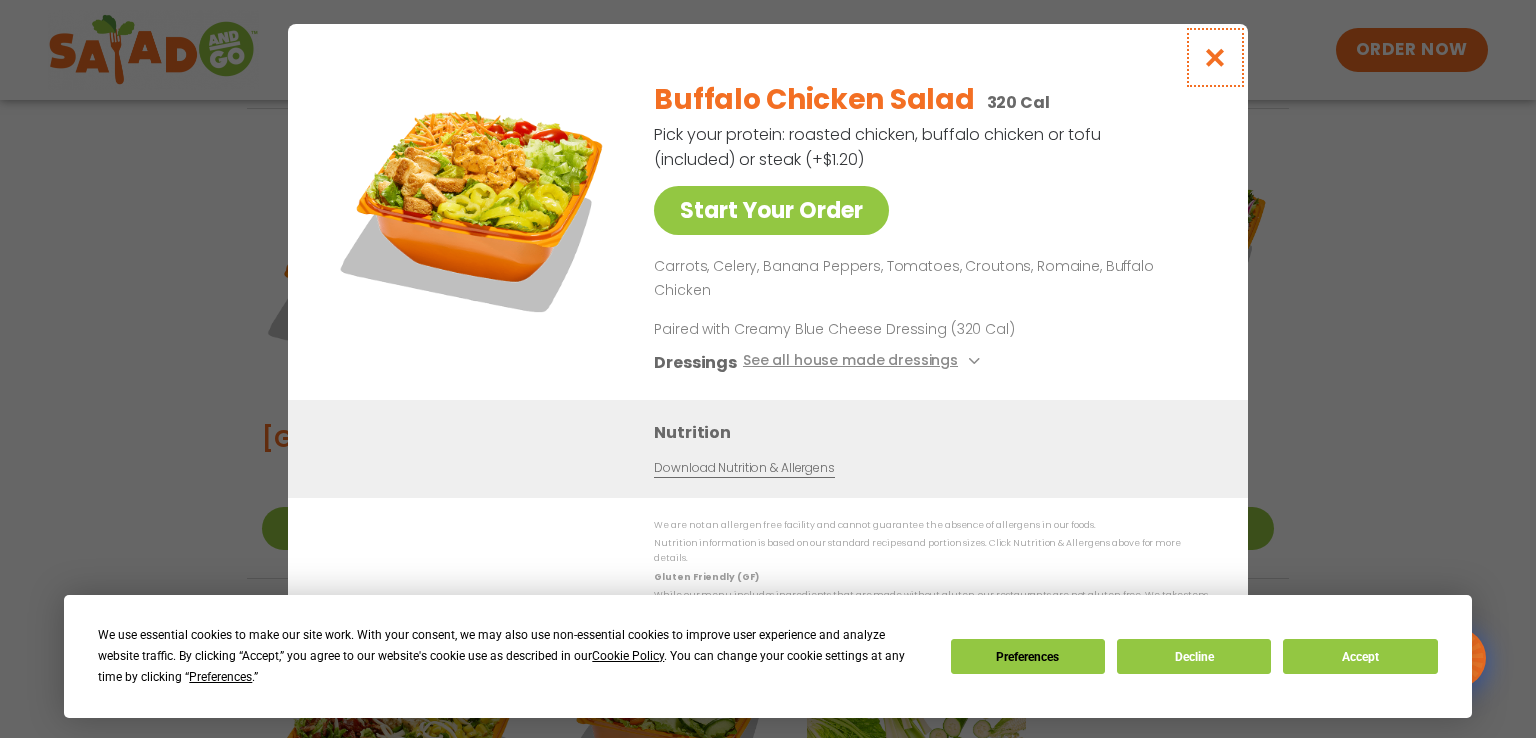 click at bounding box center [1215, 57] 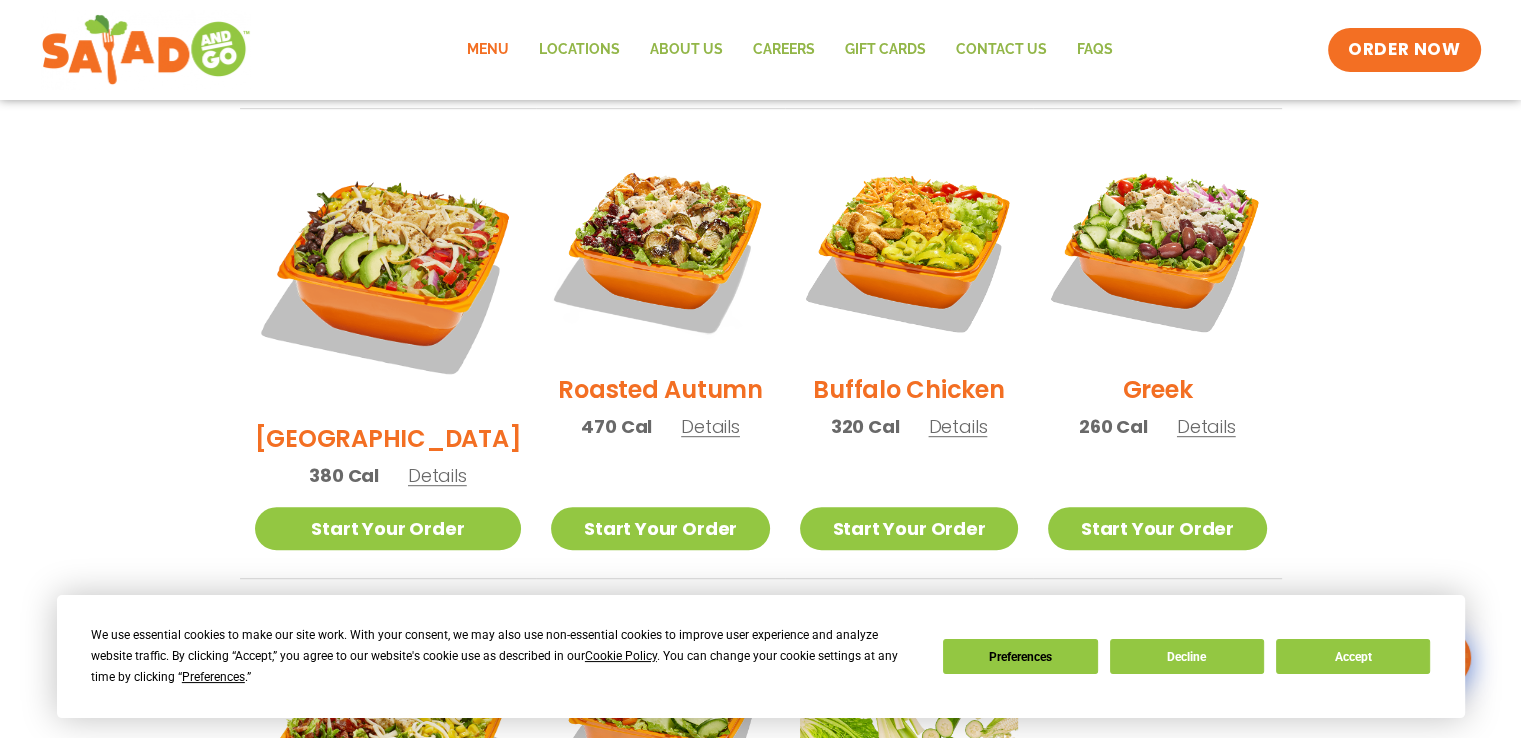 click on "Details" at bounding box center [437, 475] 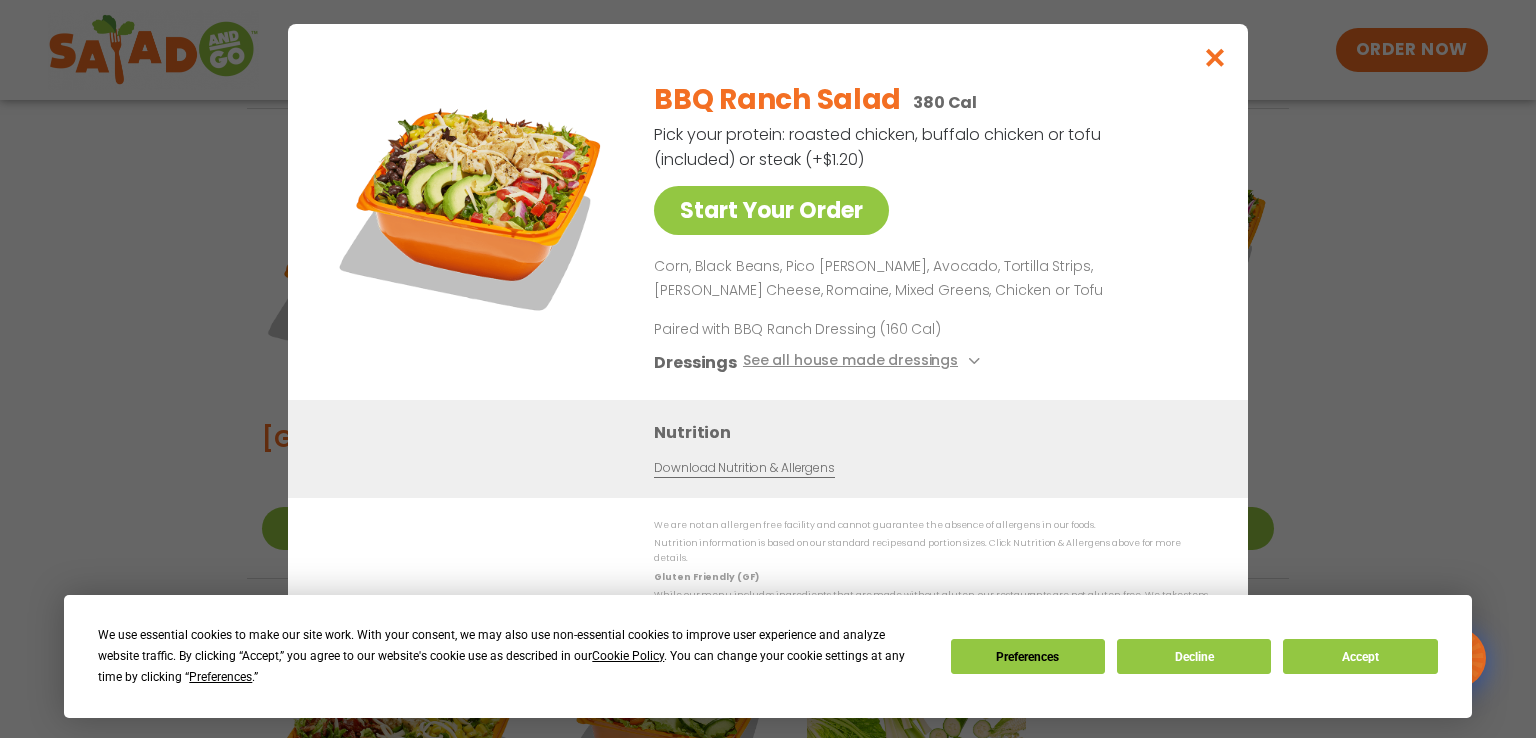 click on "Start Your Order BBQ Ranch Salad  380 Cal  Pick your protein: roasted chicken, buffalo chicken or tofu (included) or steak (+$1.20)   Start Your Order Corn, Black Beans, Pico de Gallo, Avocado, Tortilla Strips, Pepper Jack Cheese, Romaine, Mixed Greens, Chicken or Tofu Paired with BBQ Ranch Dressing (160 Cal) Dressings   See all house made dressings    BBQ Ranch GF   Balsamic Vinaigrette GF DF V   Caesar GF   Creamy Blue Cheese GF   Creamy Greek GF   Jalapeño Ranch GF   Ranch GF   Thai Peanut GF DF Nutrition   Download Nutrition & Allergens We are not an allergen free facility and cannot guarantee the absence of allergens in our foods. Nutrition information is based on our standard recipes and portion sizes. Click Nutrition & Allergens above for more details. Gluten Friendly (GF) Dairy Friendly (DF)" at bounding box center (768, 369) 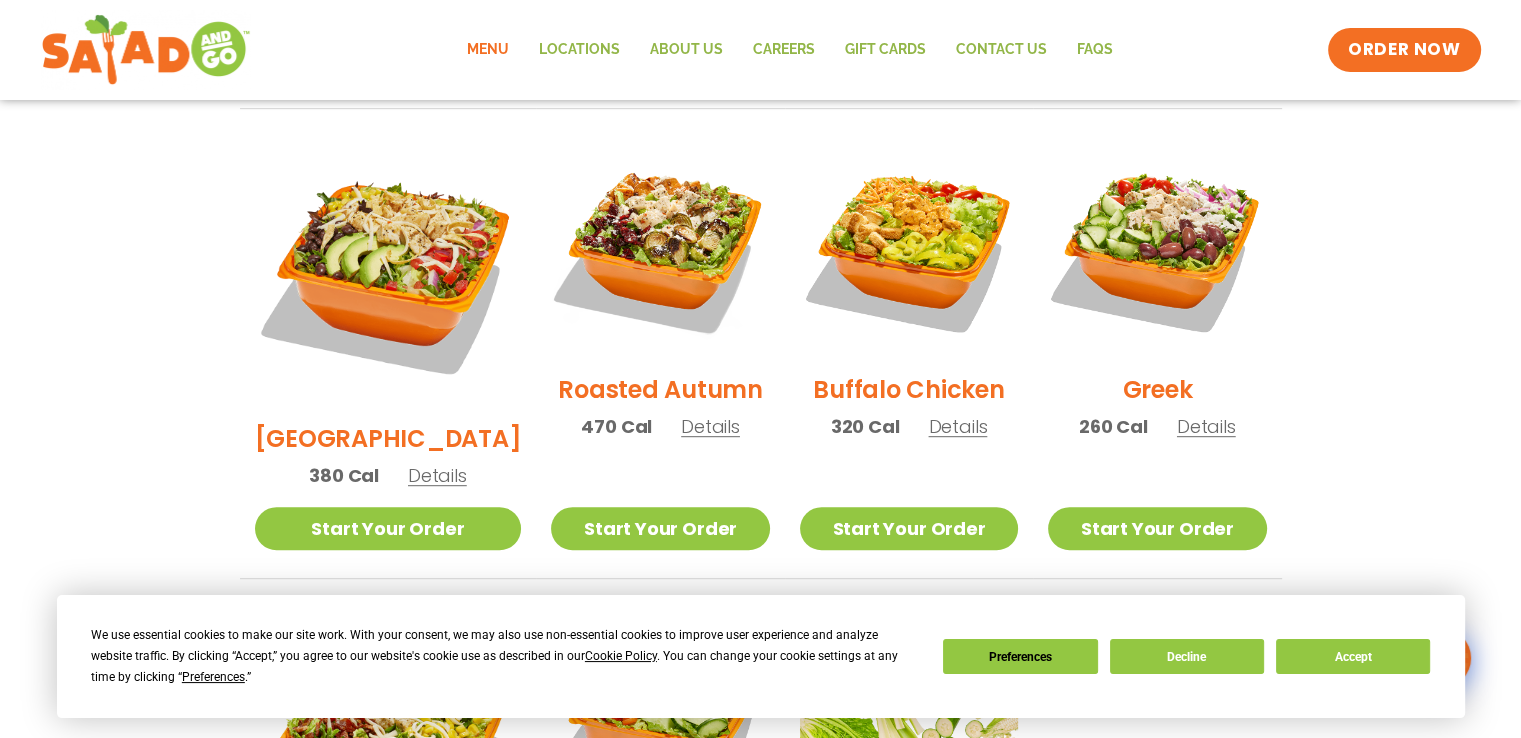 click on "Details" at bounding box center [437, 475] 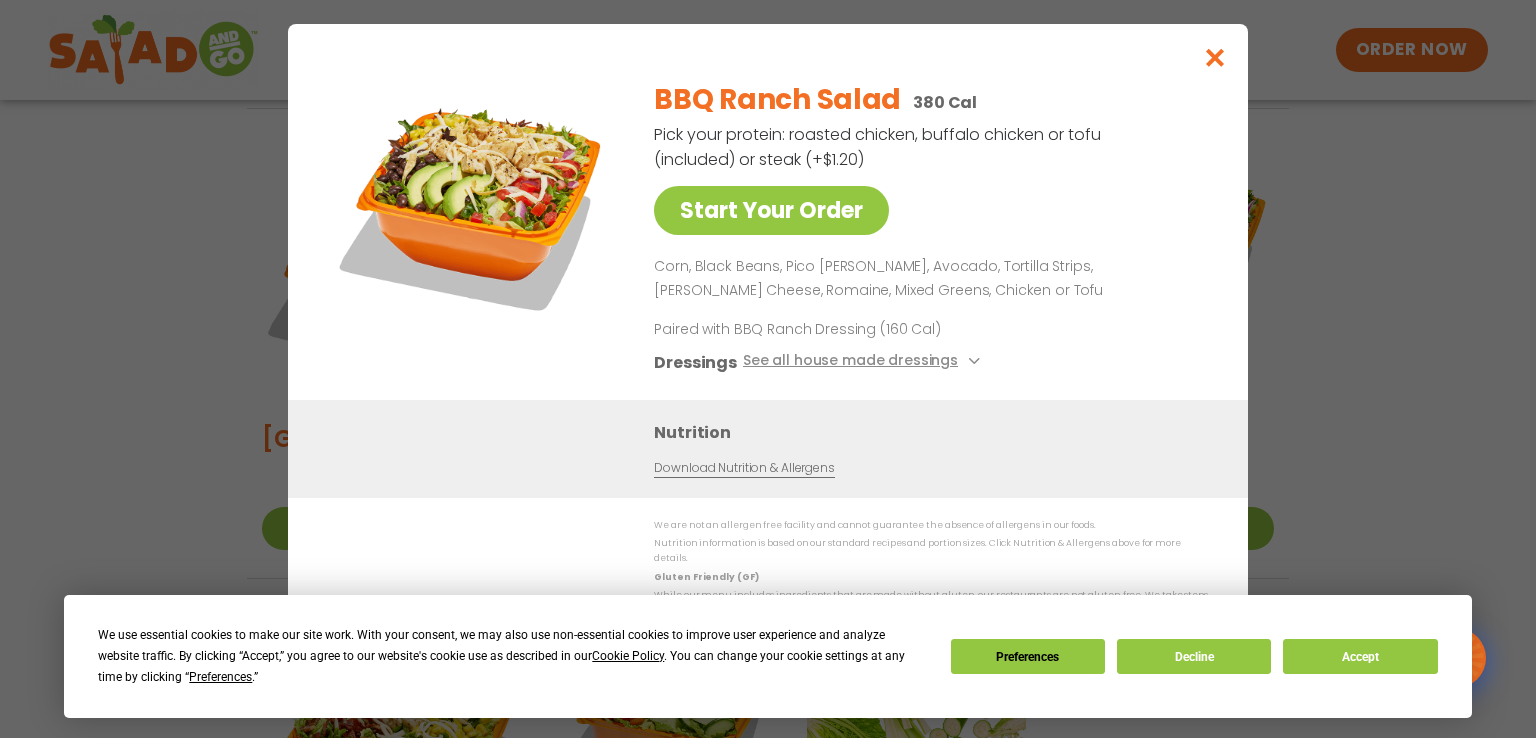 click on "Start Your Order BBQ Ranch Salad  380 Cal  Pick your protein: roasted chicken, buffalo chicken or tofu (included) or steak (+$1.20)   Start Your Order Corn, Black Beans, Pico de Gallo, Avocado, Tortilla Strips, Pepper Jack Cheese, Romaine, Mixed Greens, Chicken or Tofu Paired with BBQ Ranch Dressing (160 Cal) Dressings   See all house made dressings    BBQ Ranch GF   Balsamic Vinaigrette GF DF V   Caesar GF   Creamy Blue Cheese GF   Creamy Greek GF   Jalapeño Ranch GF   Ranch GF   Thai Peanut GF DF Nutrition   Download Nutrition & Allergens We are not an allergen free facility and cannot guarantee the absence of allergens in our foods. Nutrition information is based on our standard recipes and portion sizes. Click Nutrition & Allergens above for more details. Gluten Friendly (GF) Dairy Friendly (DF)" at bounding box center [768, 369] 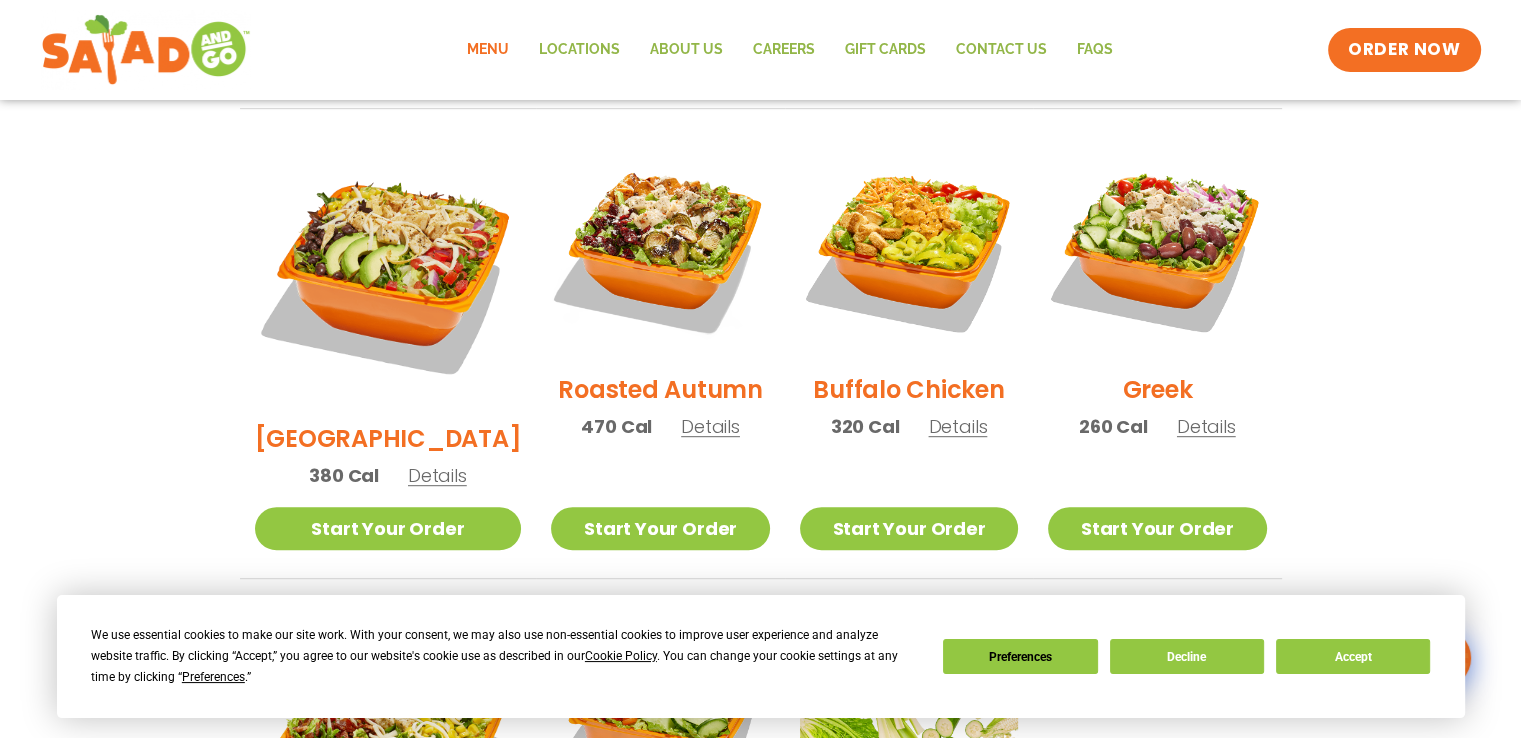 click on "Details" at bounding box center [437, 475] 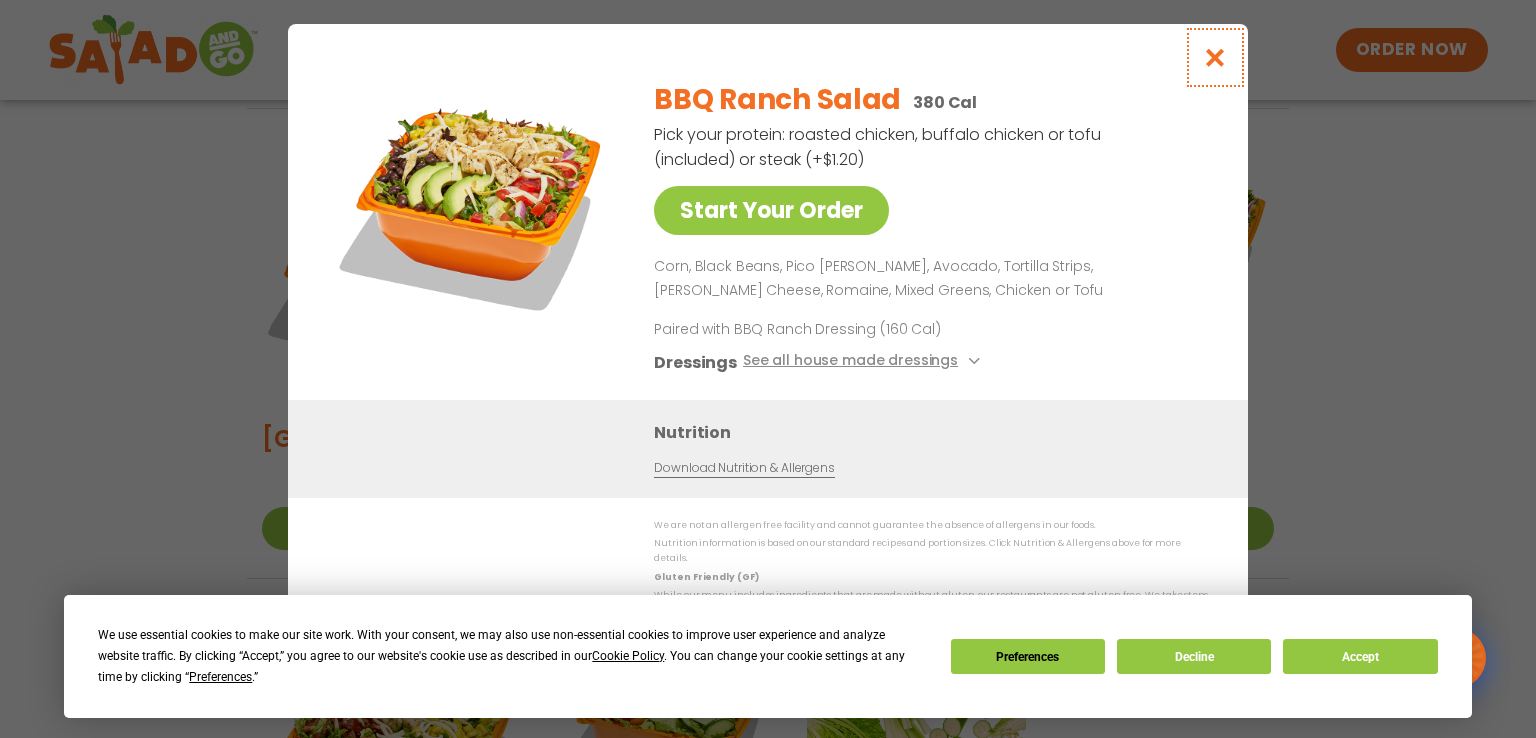 click at bounding box center (1215, 57) 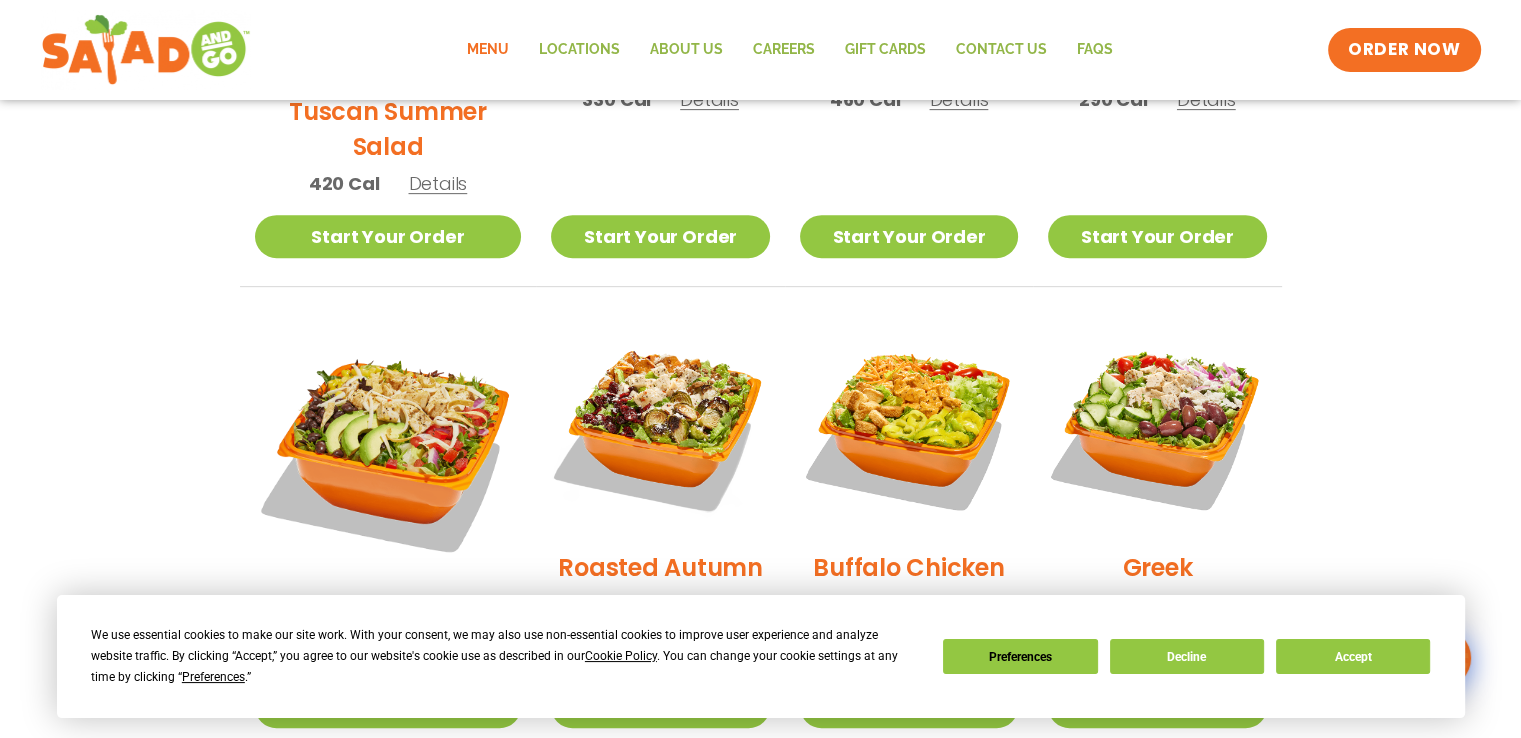 scroll, scrollTop: 930, scrollLeft: 0, axis: vertical 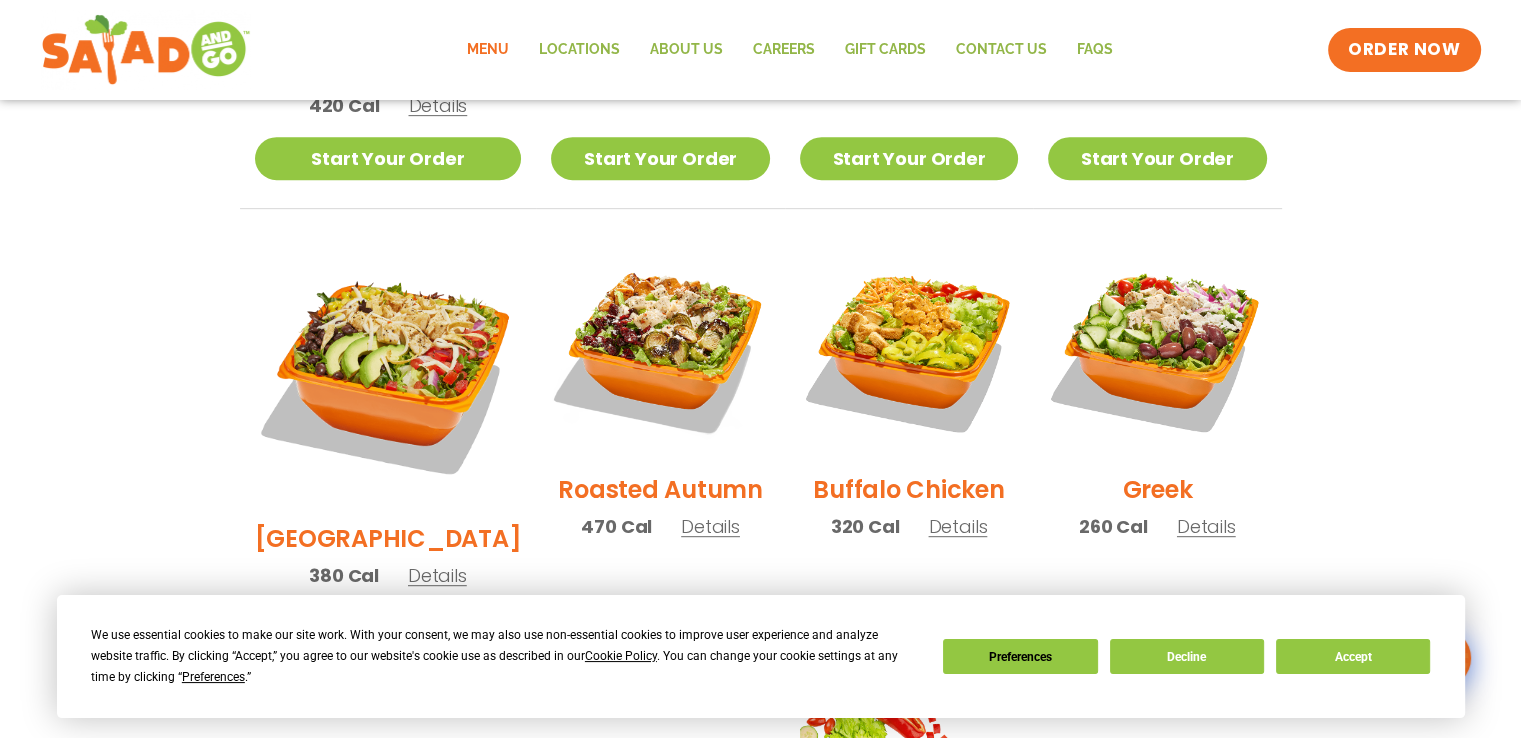 click on "Details" at bounding box center (437, 575) 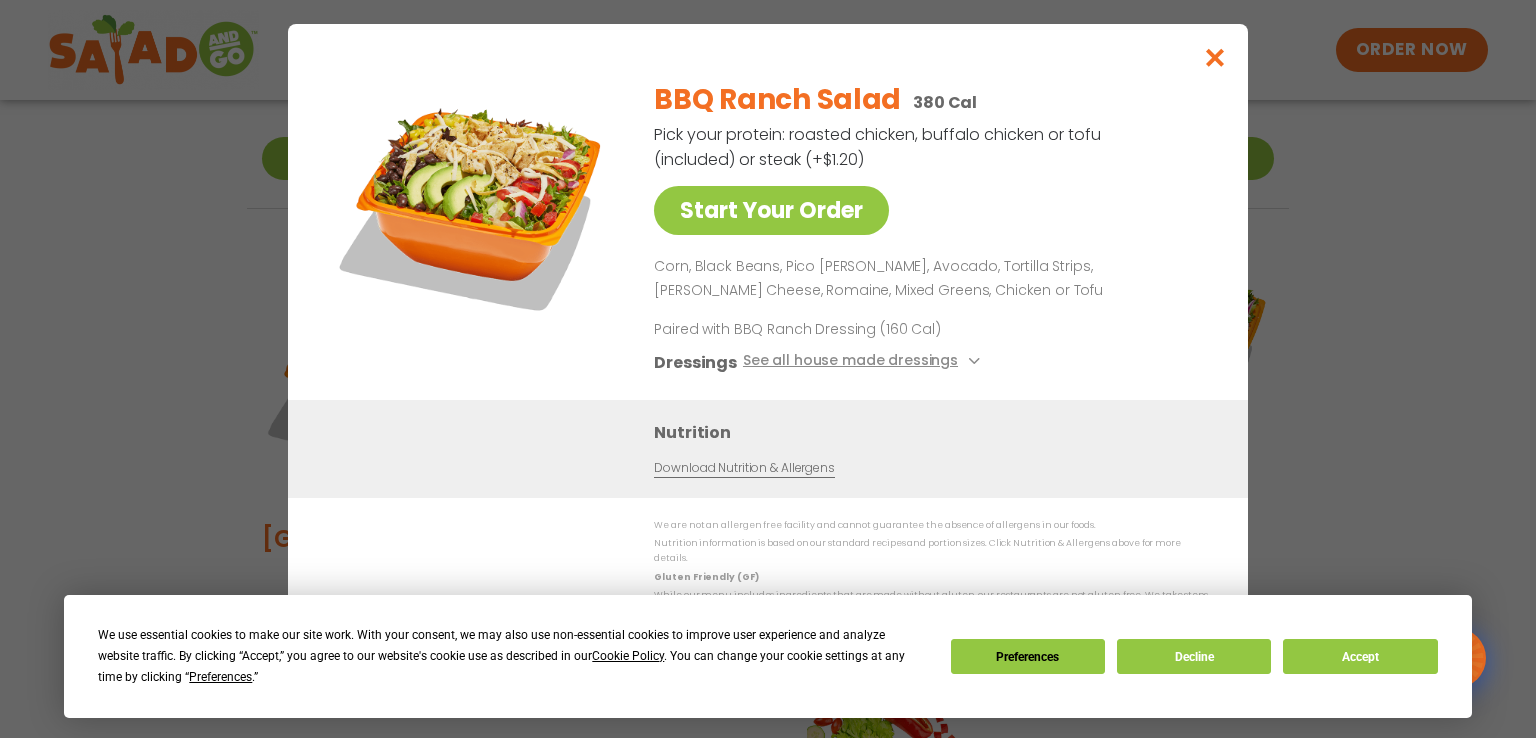 click on "Start Your Order BBQ Ranch Salad  380 Cal  Pick your protein: roasted chicken, buffalo chicken or tofu (included) or steak (+$1.20)   Start Your Order Corn, Black Beans, Pico de Gallo, Avocado, Tortilla Strips, Pepper Jack Cheese, Romaine, Mixed Greens, Chicken or Tofu Paired with BBQ Ranch Dressing (160 Cal) Dressings   See all house made dressings    BBQ Ranch GF   Balsamic Vinaigrette GF DF V   Caesar GF   Creamy Blue Cheese GF   Creamy Greek GF   Jalapeño Ranch GF   Ranch GF   Thai Peanut GF DF Nutrition   Download Nutrition & Allergens We are not an allergen free facility and cannot guarantee the absence of allergens in our foods. Nutrition information is based on our standard recipes and portion sizes. Click Nutrition & Allergens above for more details. Gluten Friendly (GF) Dairy Friendly (DF)" at bounding box center (768, 369) 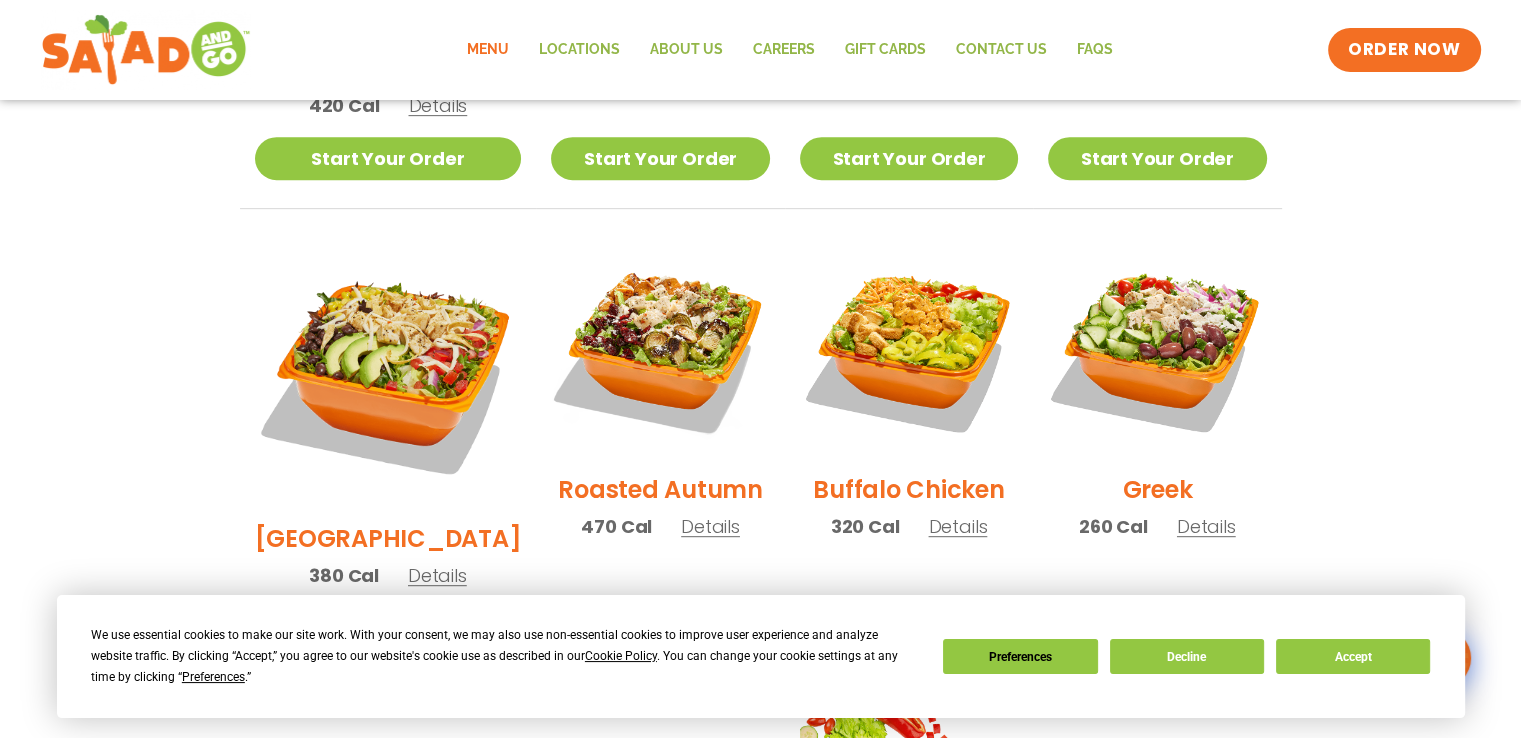 click on "Details" at bounding box center [437, 575] 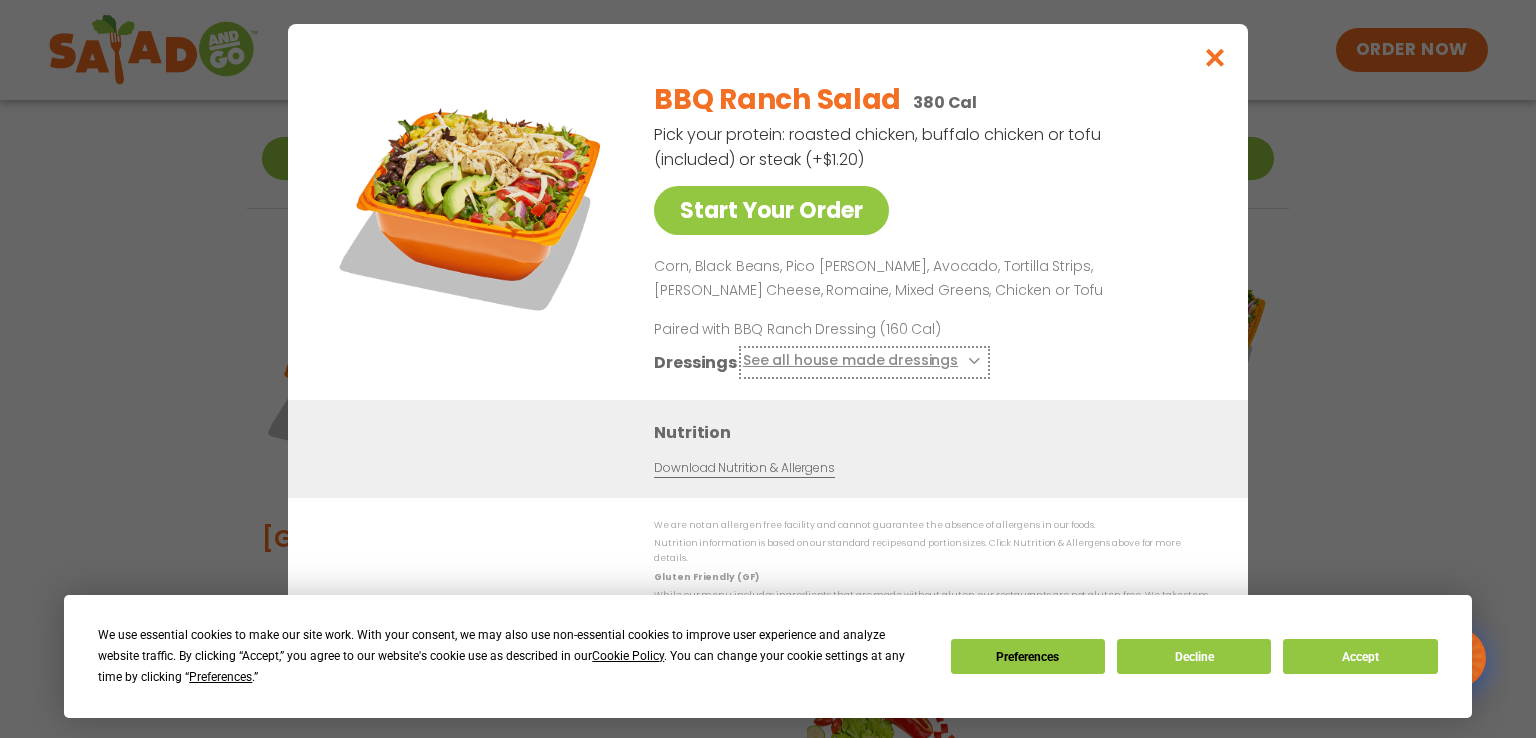 click on "See all house made dressings" at bounding box center (864, 362) 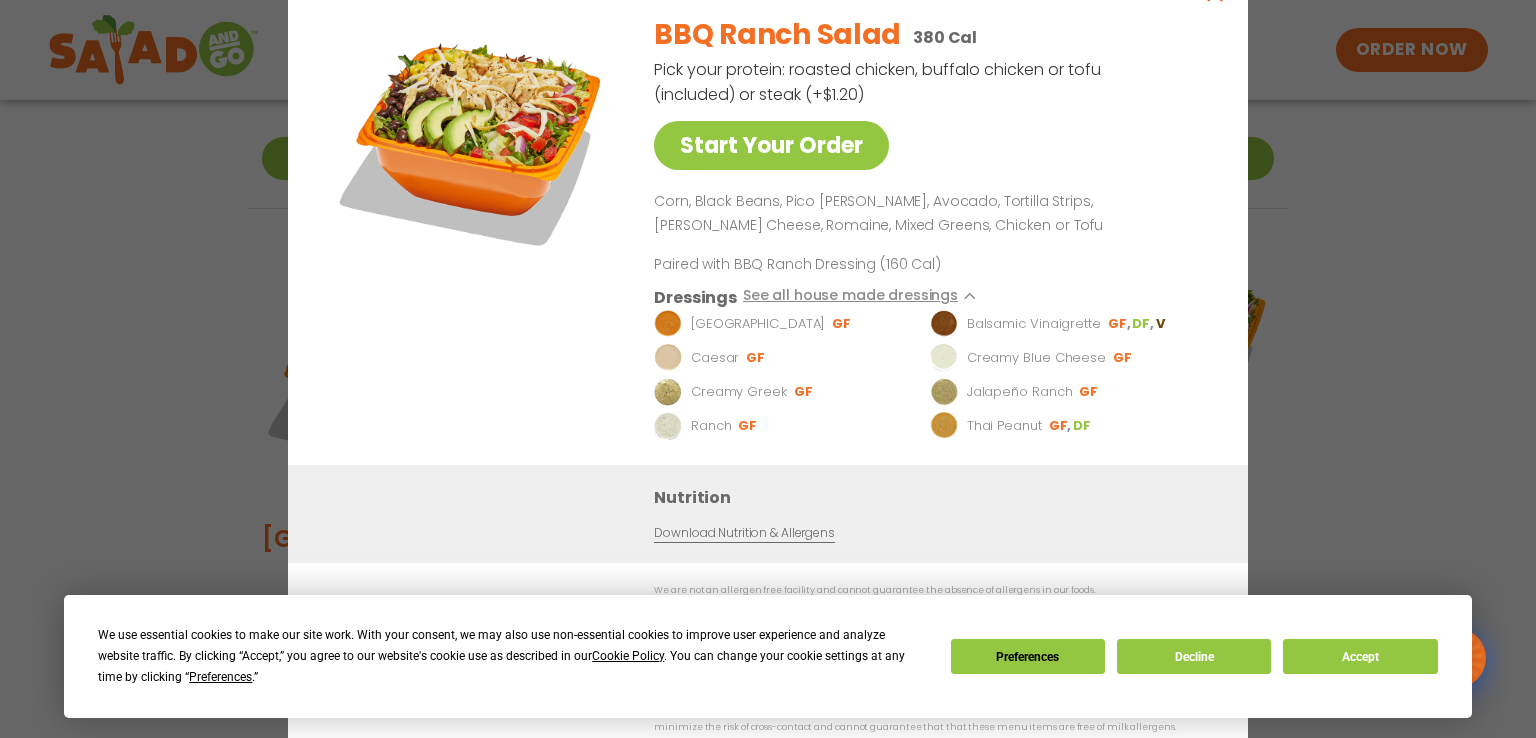 click on "Start Your Order BBQ Ranch Salad  380 Cal  Pick your protein: roasted chicken, buffalo chicken or tofu (included) or steak (+$1.20)   Start Your Order Corn, Black Beans, Pico de Gallo, Avocado, Tortilla Strips, Pepper Jack Cheese, Romaine, Mixed Greens, Chicken or Tofu Paired with BBQ Ranch Dressing (160 Cal) Dressings   See all house made dressings    BBQ Ranch GF   Balsamic Vinaigrette GF DF V   Caesar GF   Creamy Blue Cheese GF   Creamy Greek GF   Jalapeño Ranch GF   Ranch GF   Thai Peanut GF DF Nutrition   Download Nutrition & Allergens We are not an allergen free facility and cannot guarantee the absence of allergens in our foods. Nutrition information is based on our standard recipes and portion sizes. Click Nutrition & Allergens above for more details. Gluten Friendly (GF) Dairy Friendly (DF)" at bounding box center (768, 369) 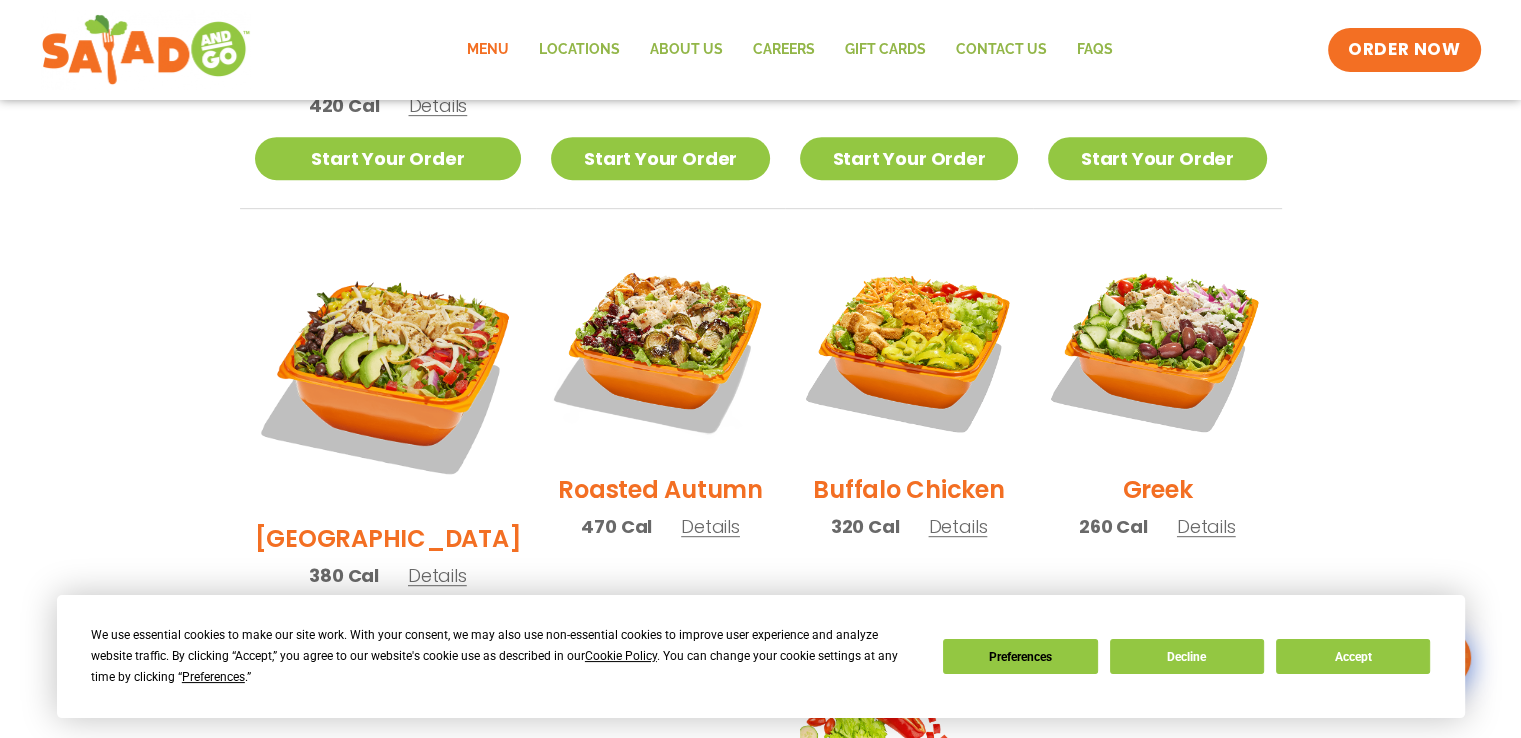 click on "Details" at bounding box center (437, 575) 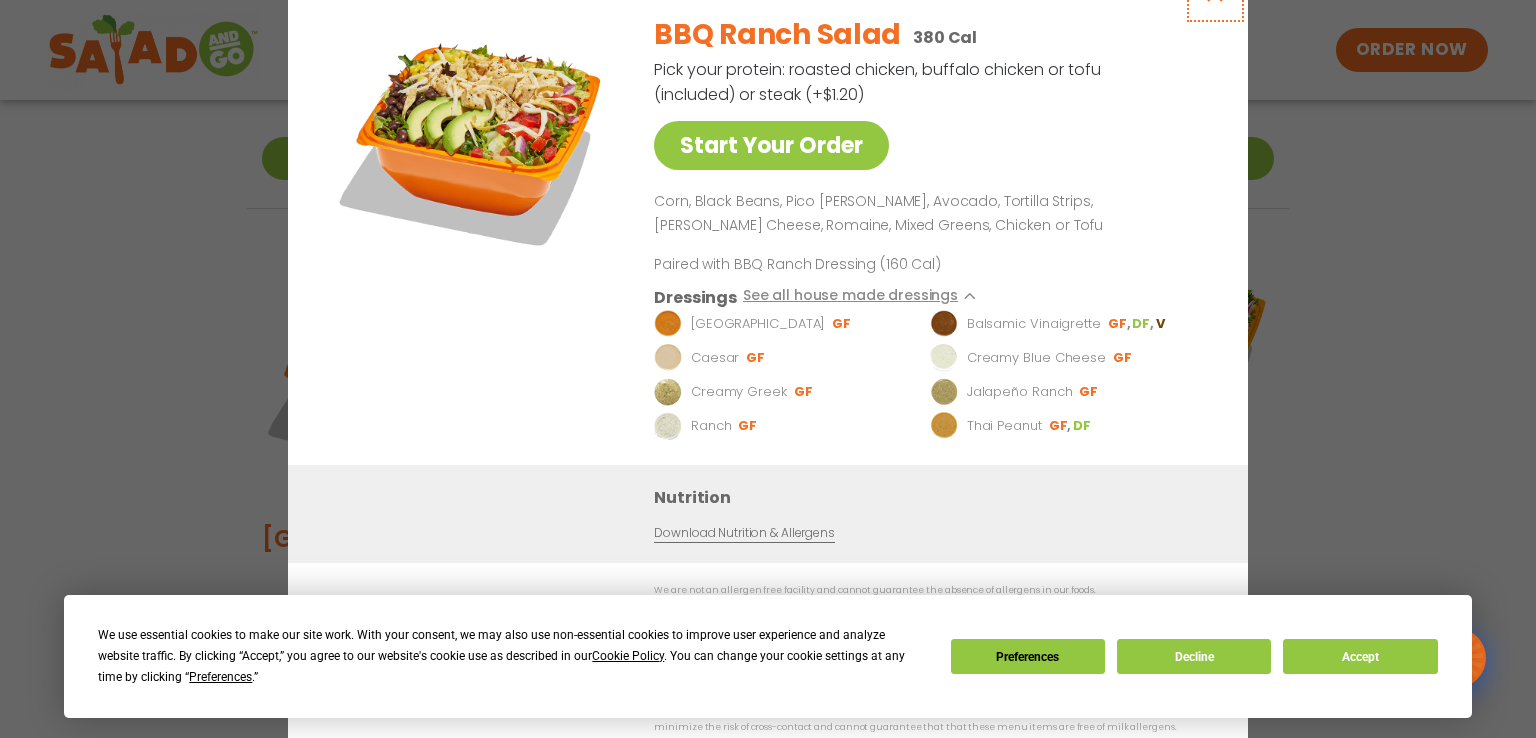 click at bounding box center (1215, -8) 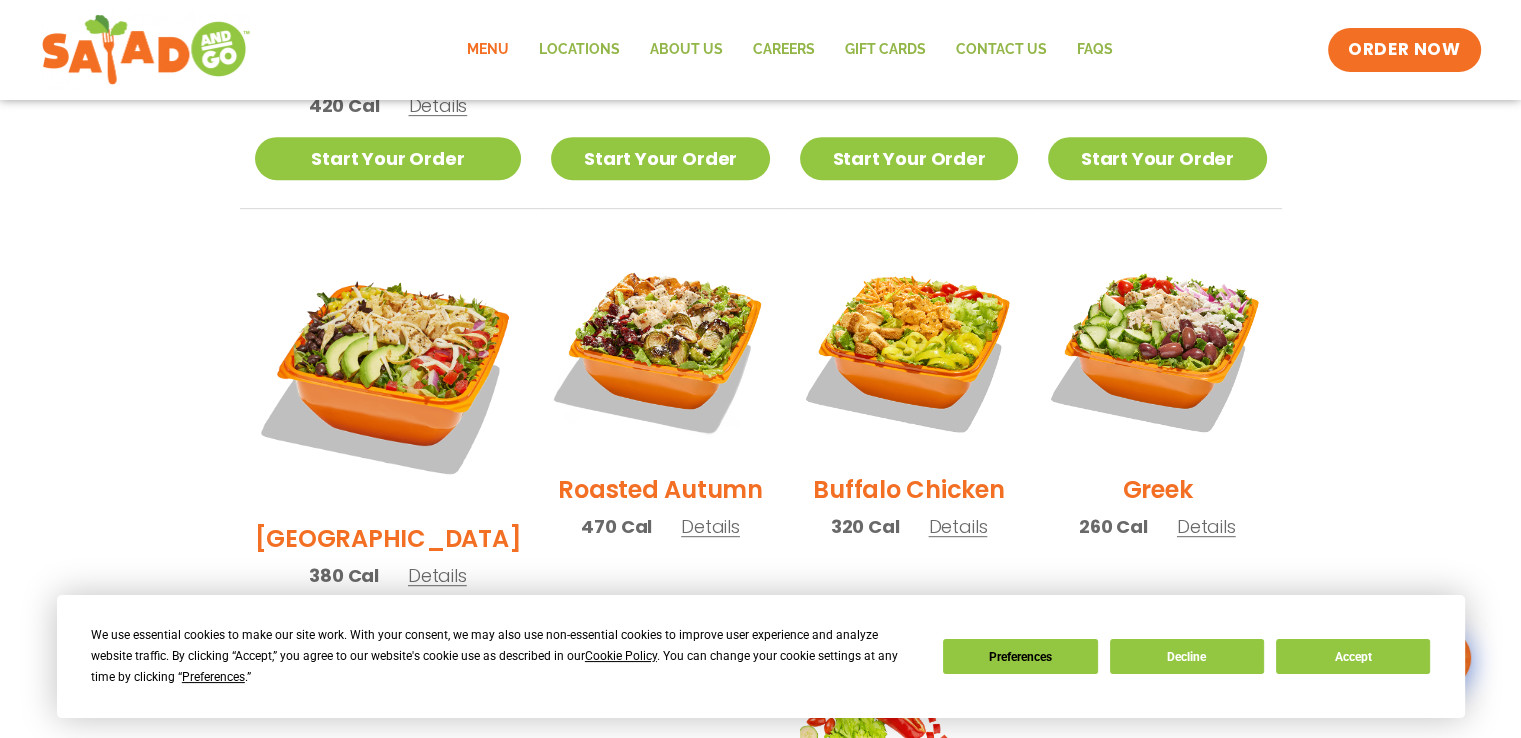 click on "Details" at bounding box center [437, 575] 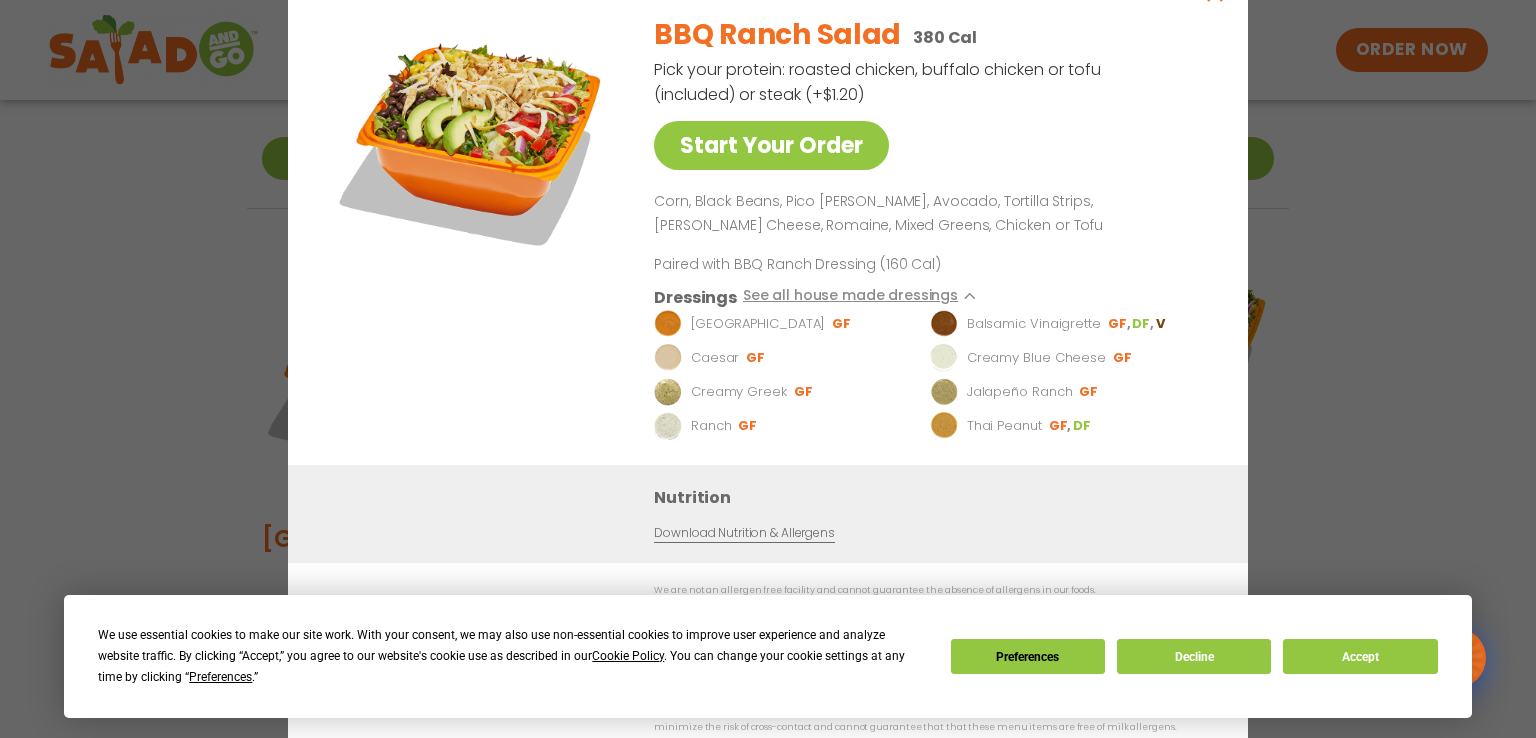 click on "Start Your Order BBQ Ranch Salad  380 Cal  Pick your protein: roasted chicken, buffalo chicken or tofu (included) or steak (+$1.20)   Start Your Order Corn, Black Beans, Pico de Gallo, Avocado, Tortilla Strips, Pepper Jack Cheese, Romaine, Mixed Greens, Chicken or Tofu Paired with BBQ Ranch Dressing (160 Cal) Dressings   See all house made dressings    BBQ Ranch GF   Balsamic Vinaigrette GF DF V   Caesar GF   Creamy Blue Cheese GF   Creamy Greek GF   Jalapeño Ranch GF   Ranch GF   Thai Peanut GF DF Nutrition   Download Nutrition & Allergens We are not an allergen free facility and cannot guarantee the absence of allergens in our foods. Nutrition information is based on our standard recipes and portion sizes. Click Nutrition & Allergens above for more details. Gluten Friendly (GF) Dairy Friendly (DF)" at bounding box center [768, 369] 